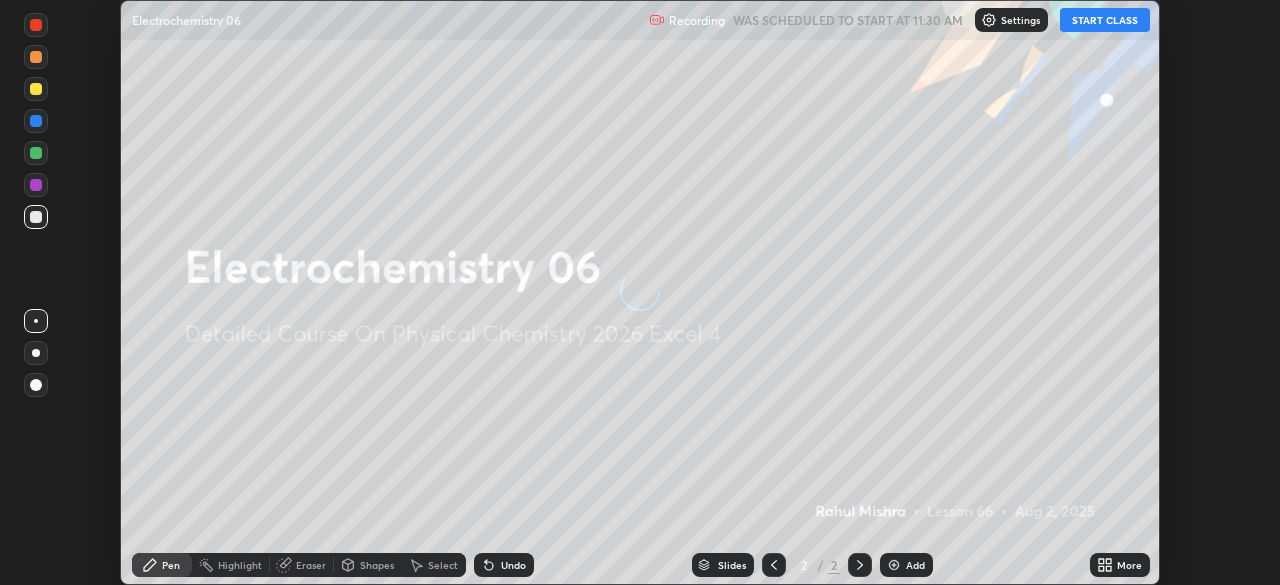 scroll, scrollTop: 0, scrollLeft: 0, axis: both 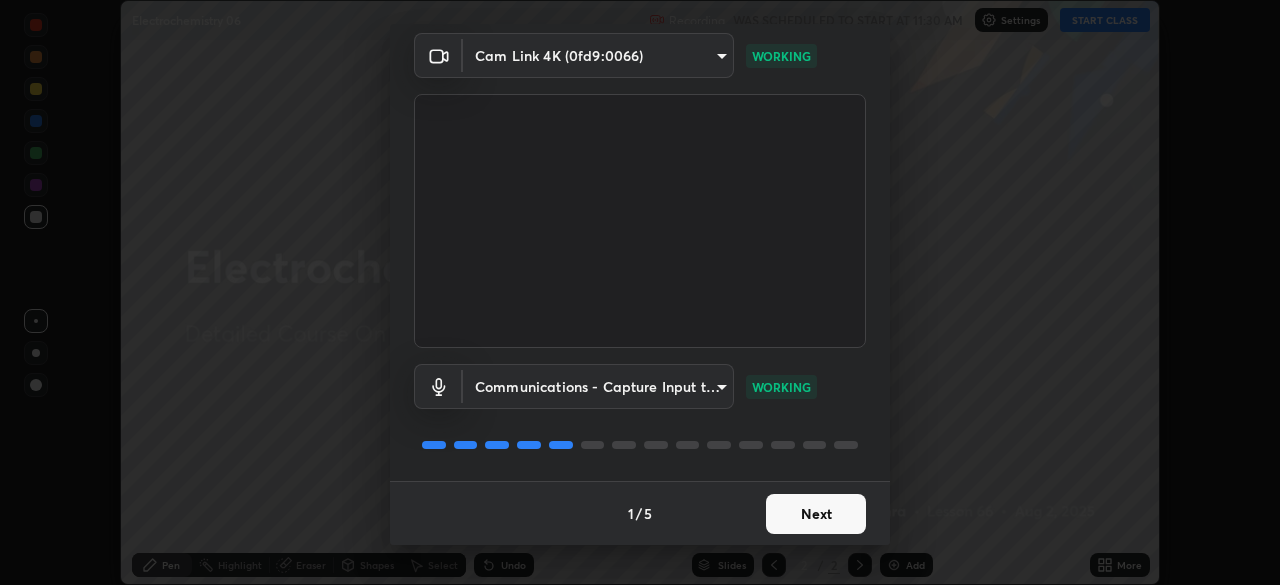click on "Next" at bounding box center (816, 514) 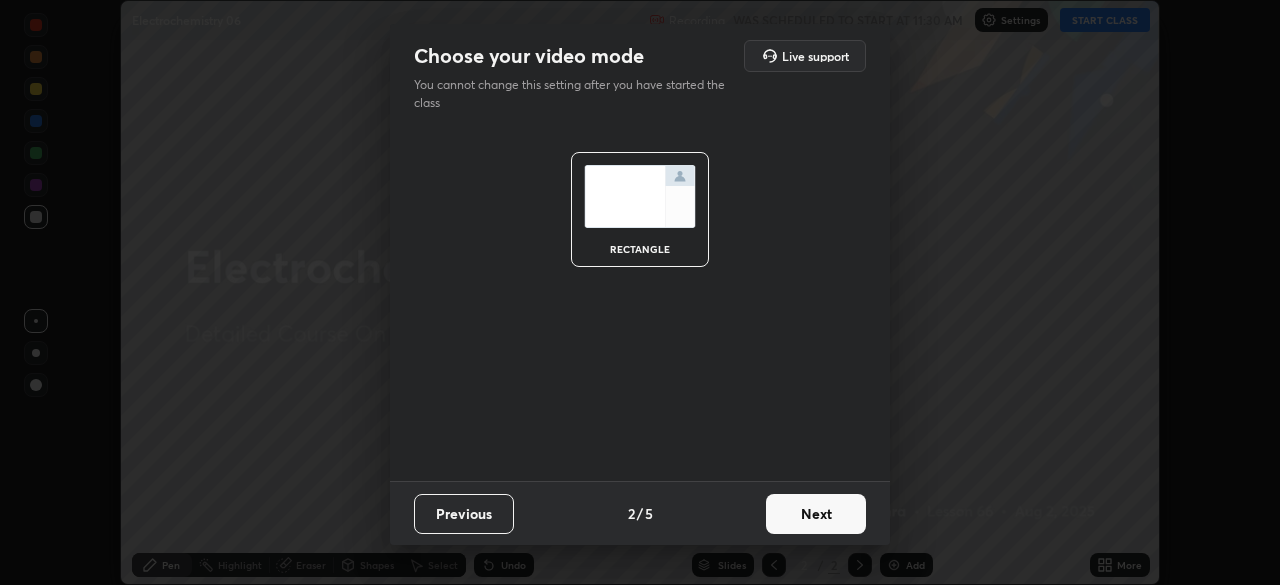click on "Next" at bounding box center [816, 514] 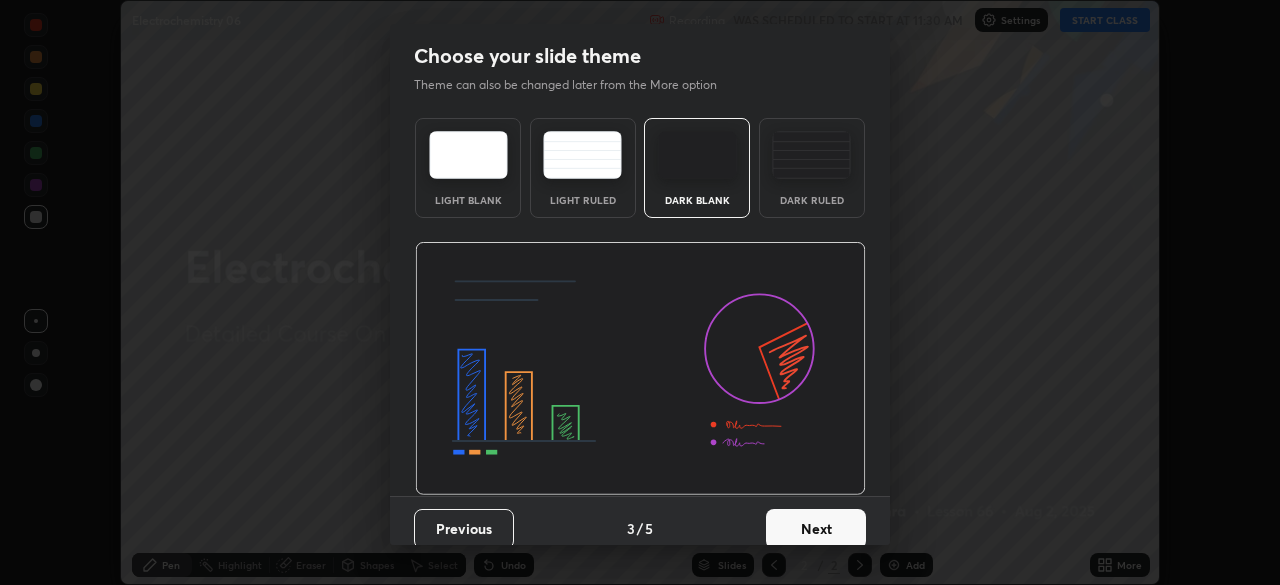 click on "Next" at bounding box center (816, 529) 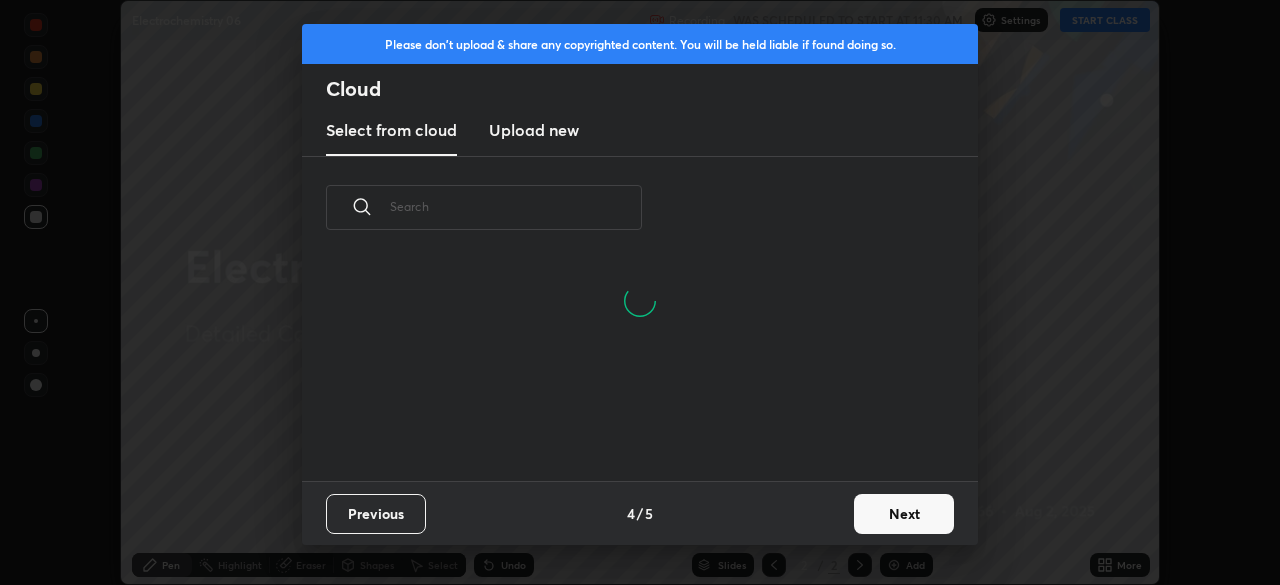 click on "Next" at bounding box center [904, 514] 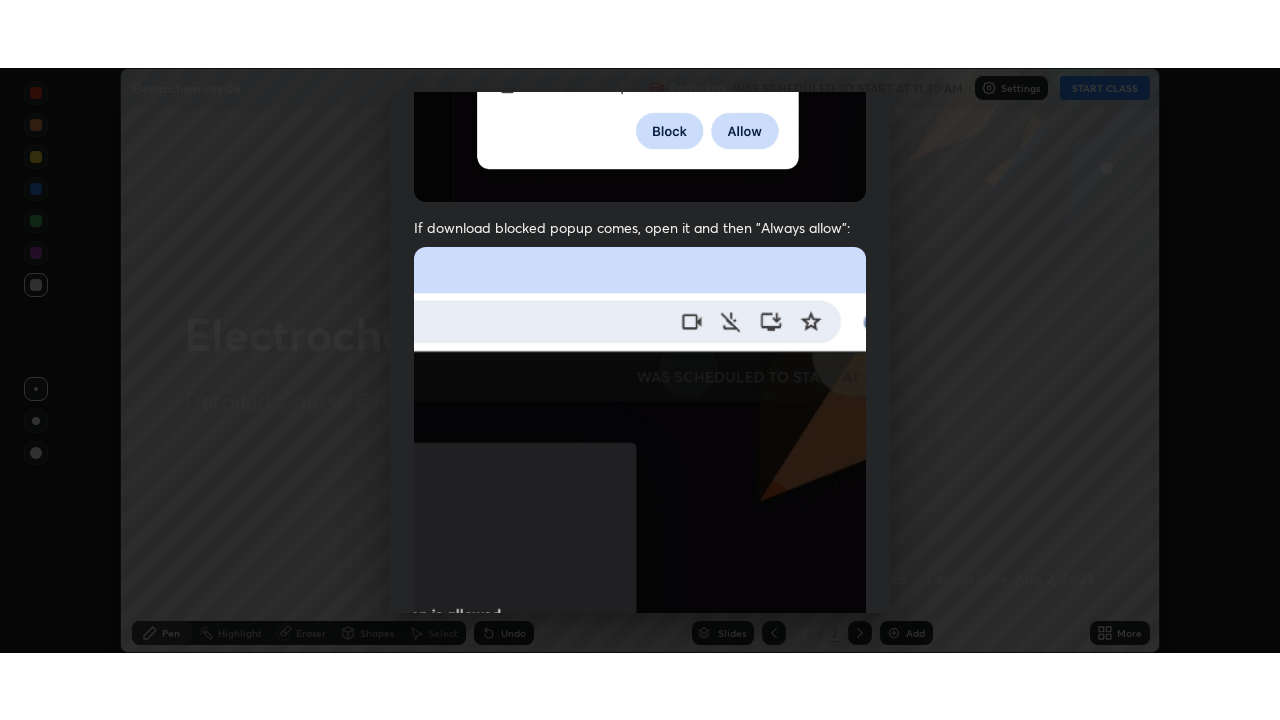 scroll, scrollTop: 479, scrollLeft: 0, axis: vertical 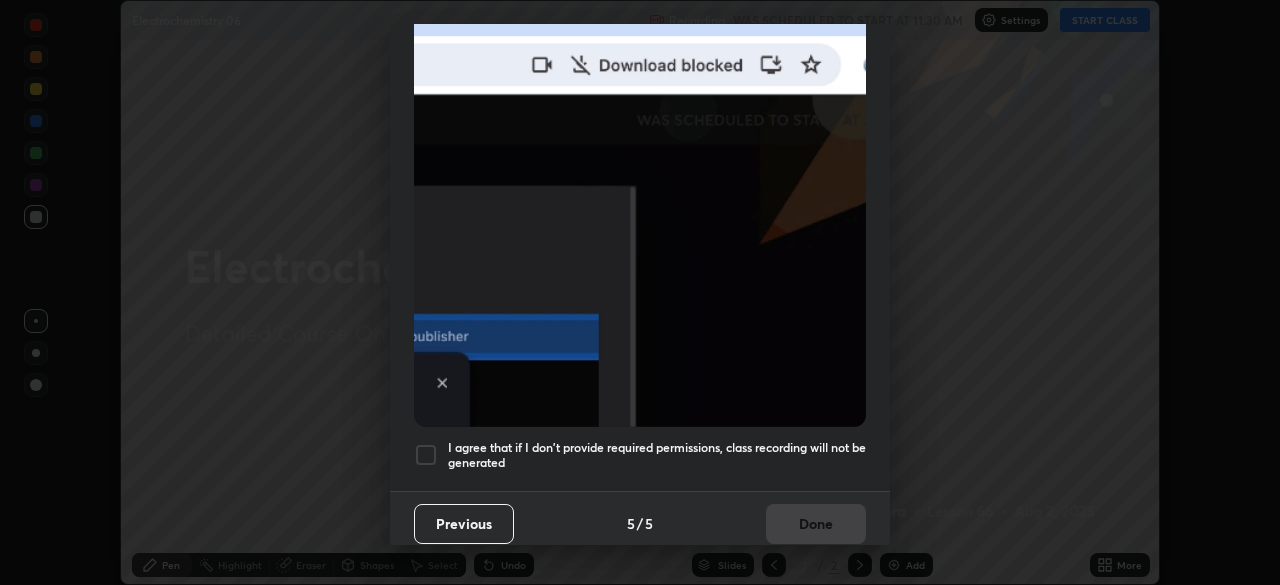 click at bounding box center [426, 455] 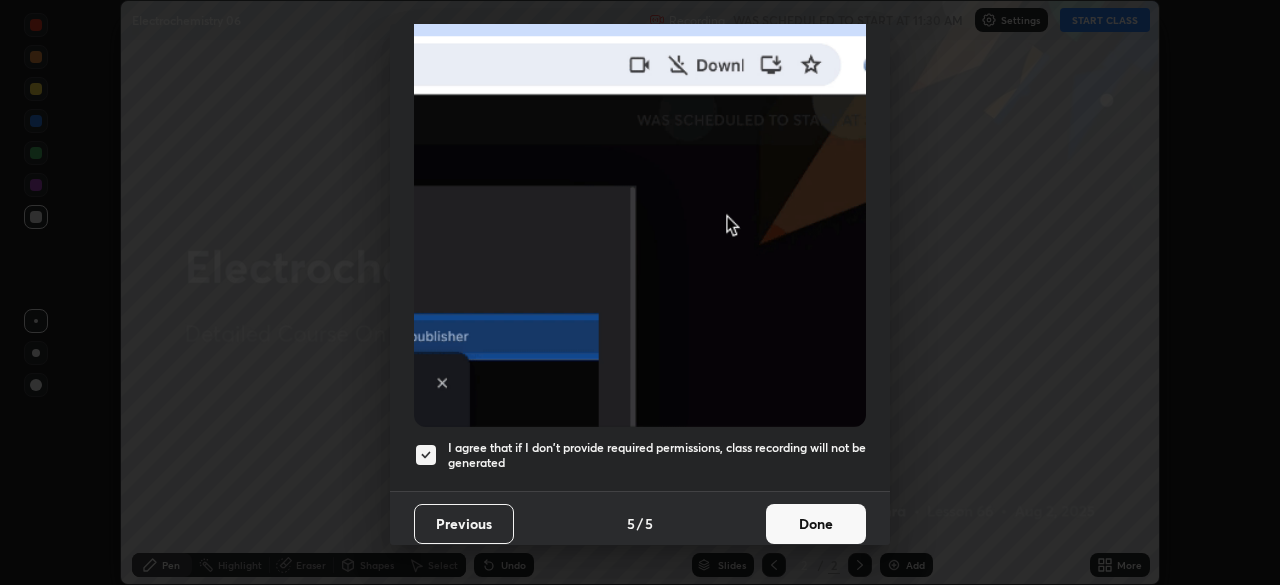click on "Done" at bounding box center [816, 524] 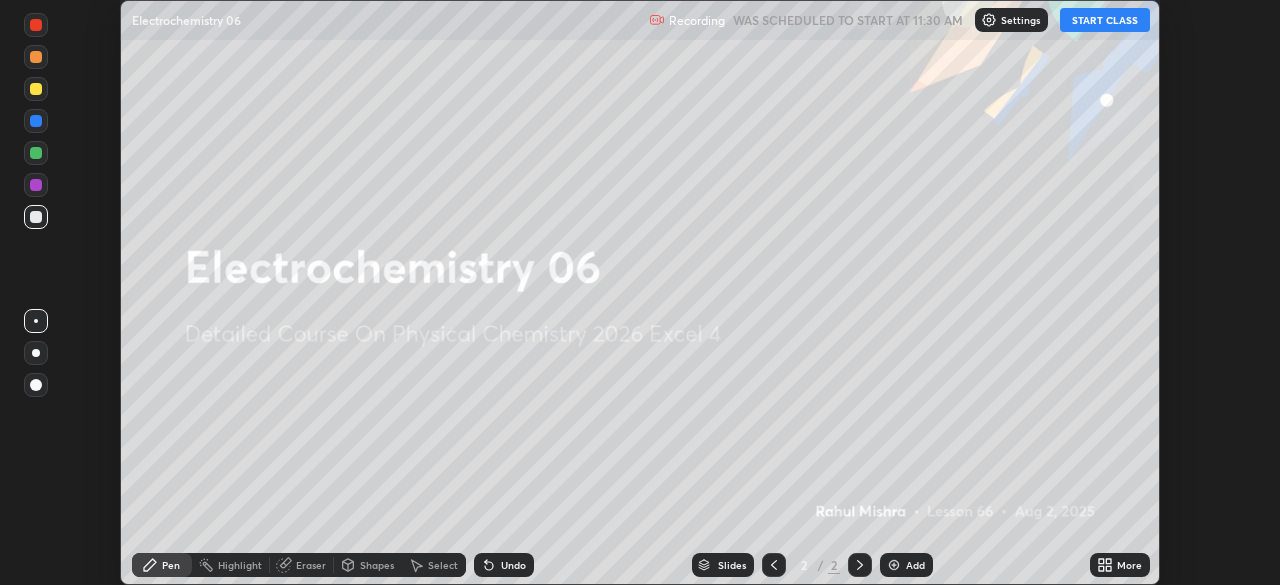 click on "START CLASS" at bounding box center (1105, 20) 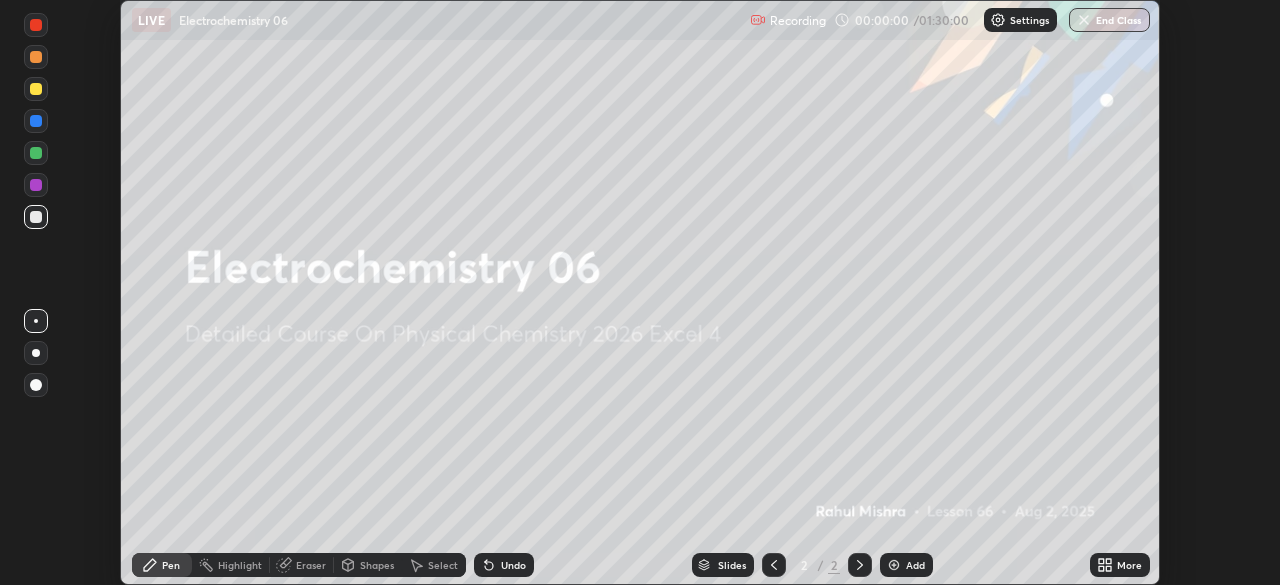 click 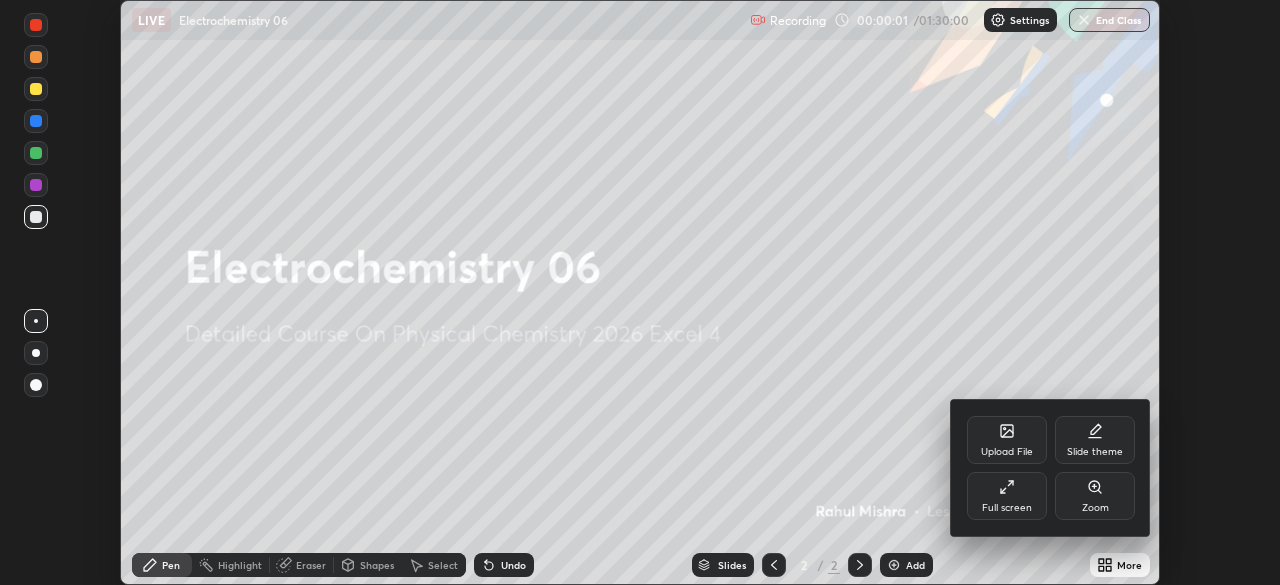 click on "Full screen" at bounding box center [1007, 496] 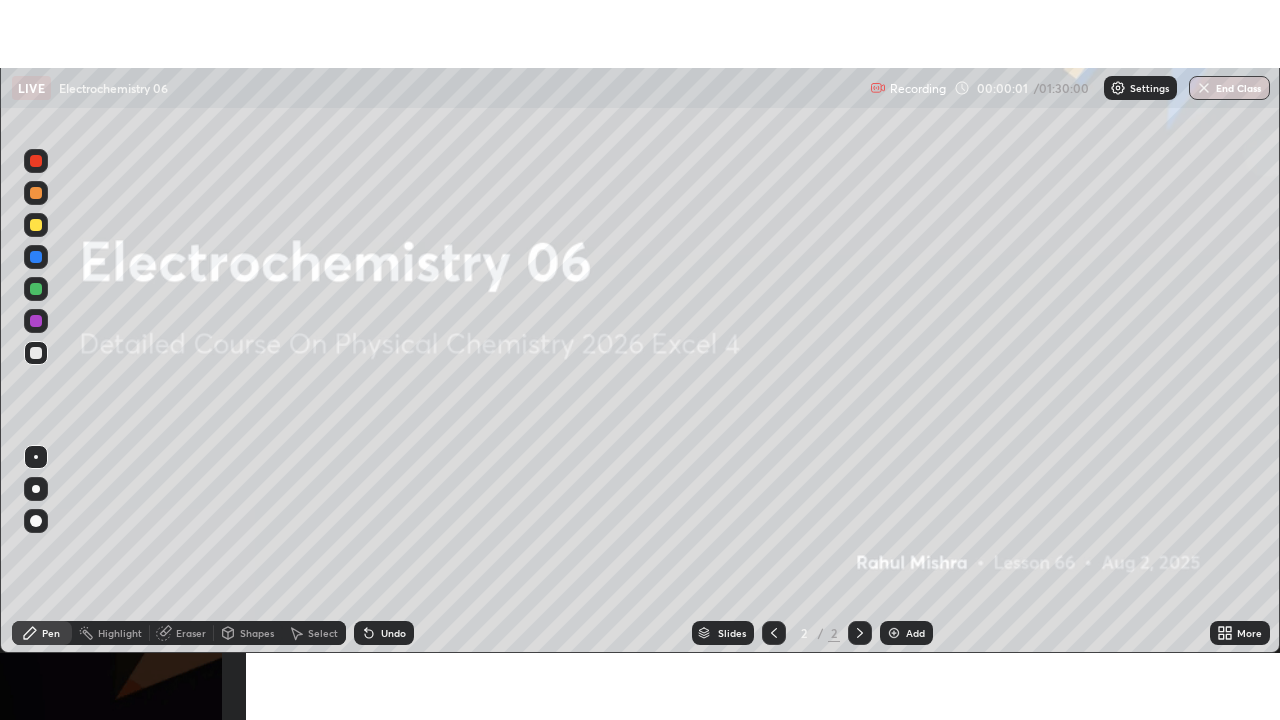 scroll, scrollTop: 99280, scrollLeft: 98720, axis: both 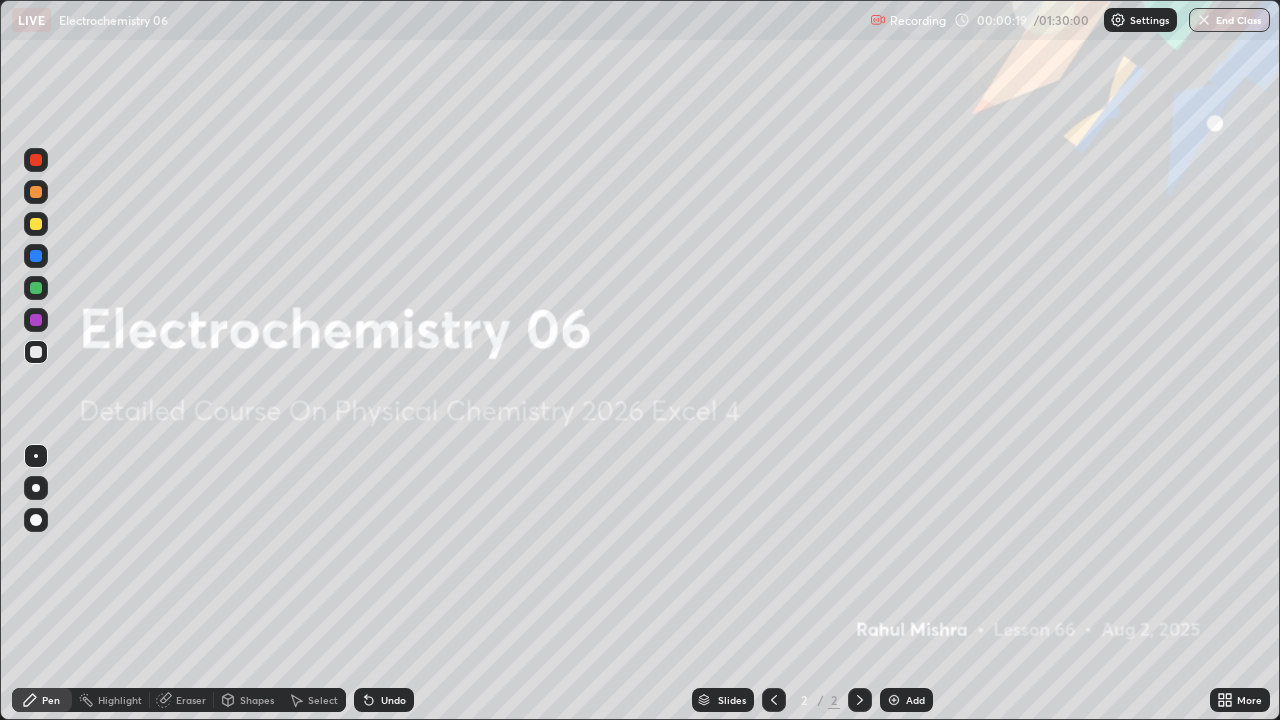 click at bounding box center (894, 700) 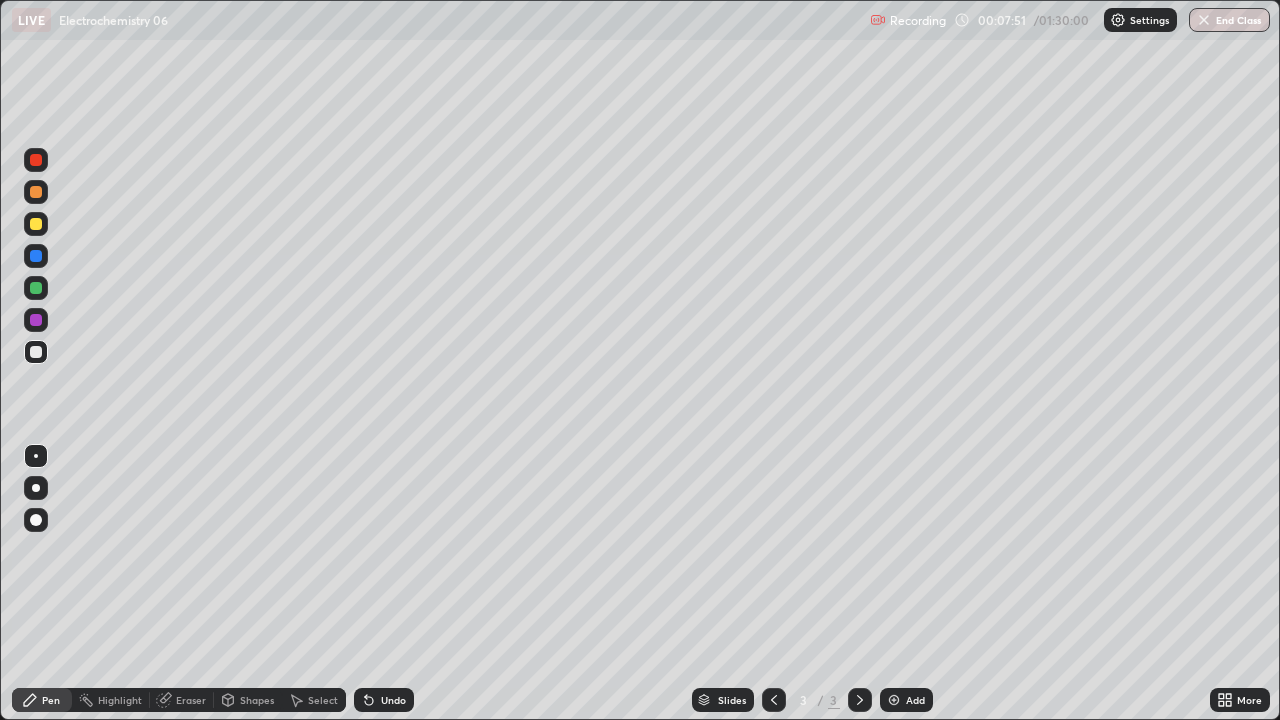 click at bounding box center (894, 700) 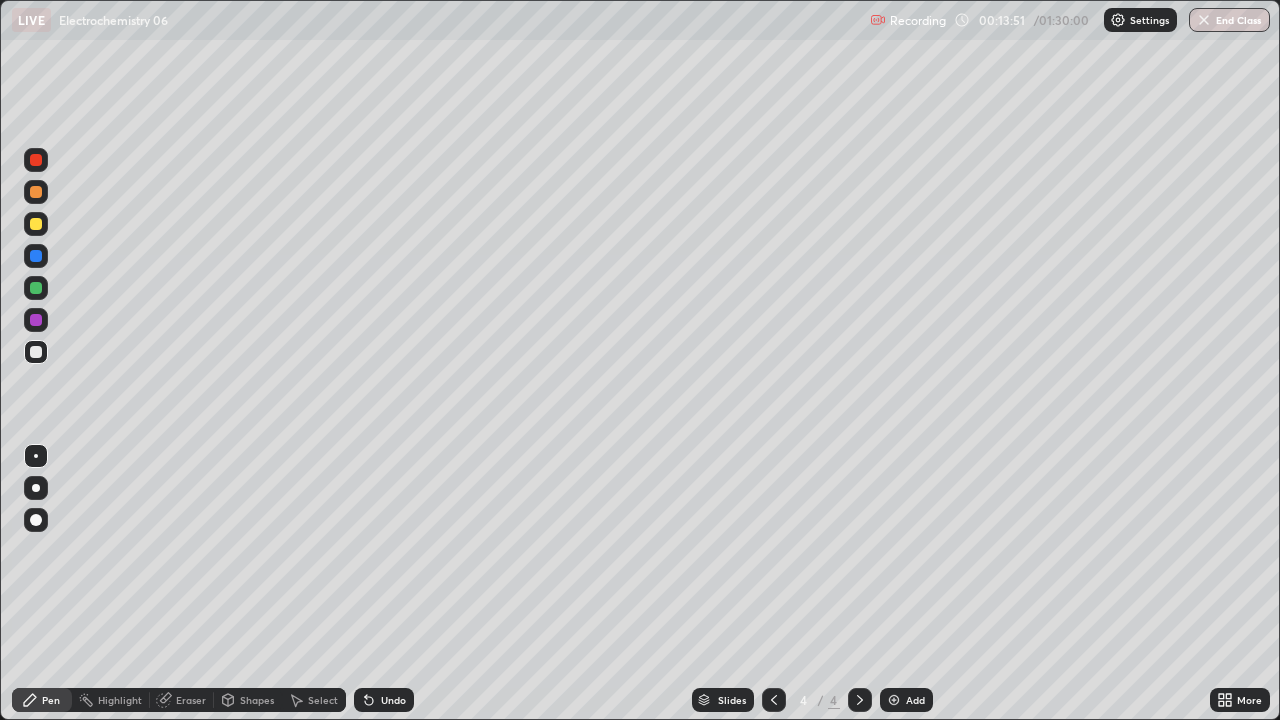 click at bounding box center [894, 700] 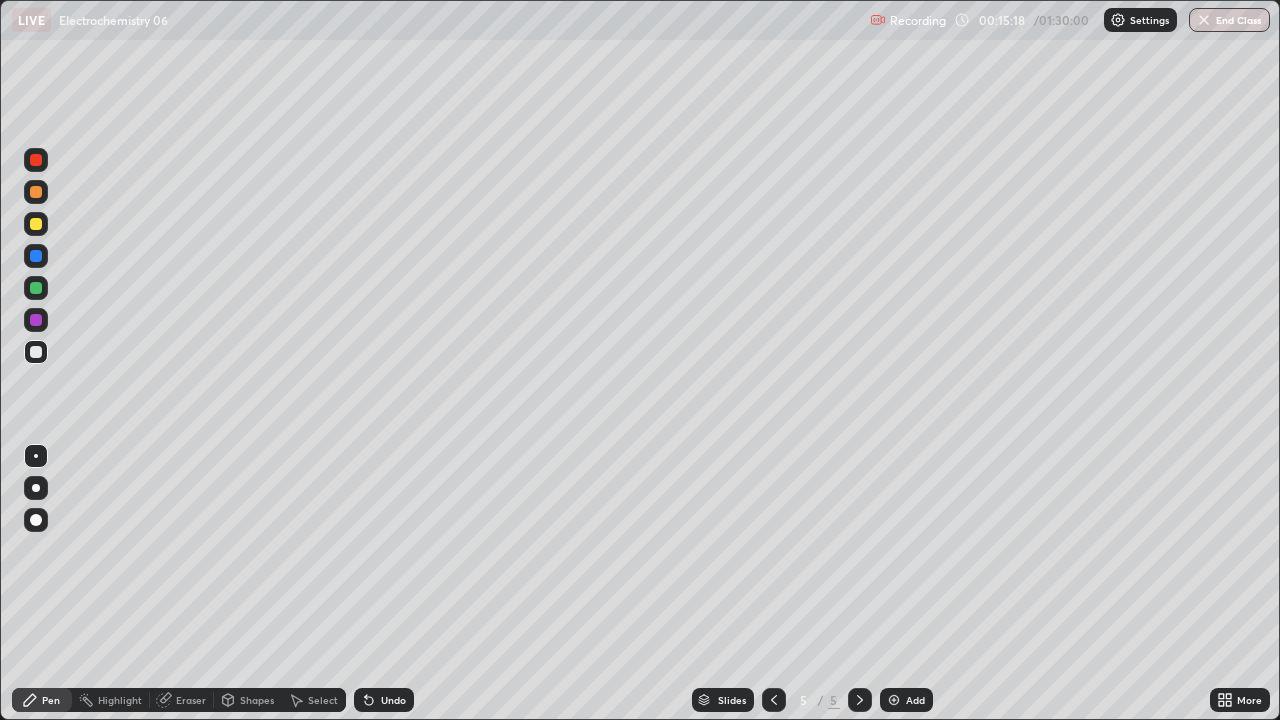 click at bounding box center [36, 288] 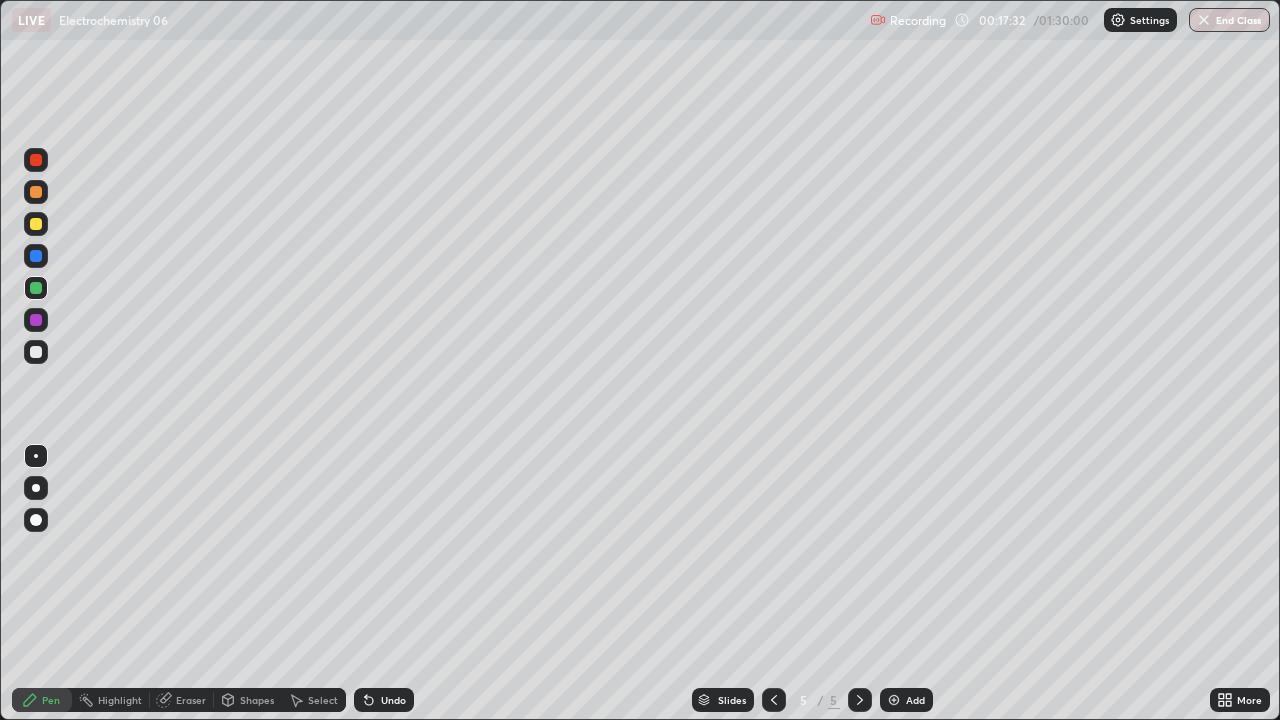 click at bounding box center [894, 700] 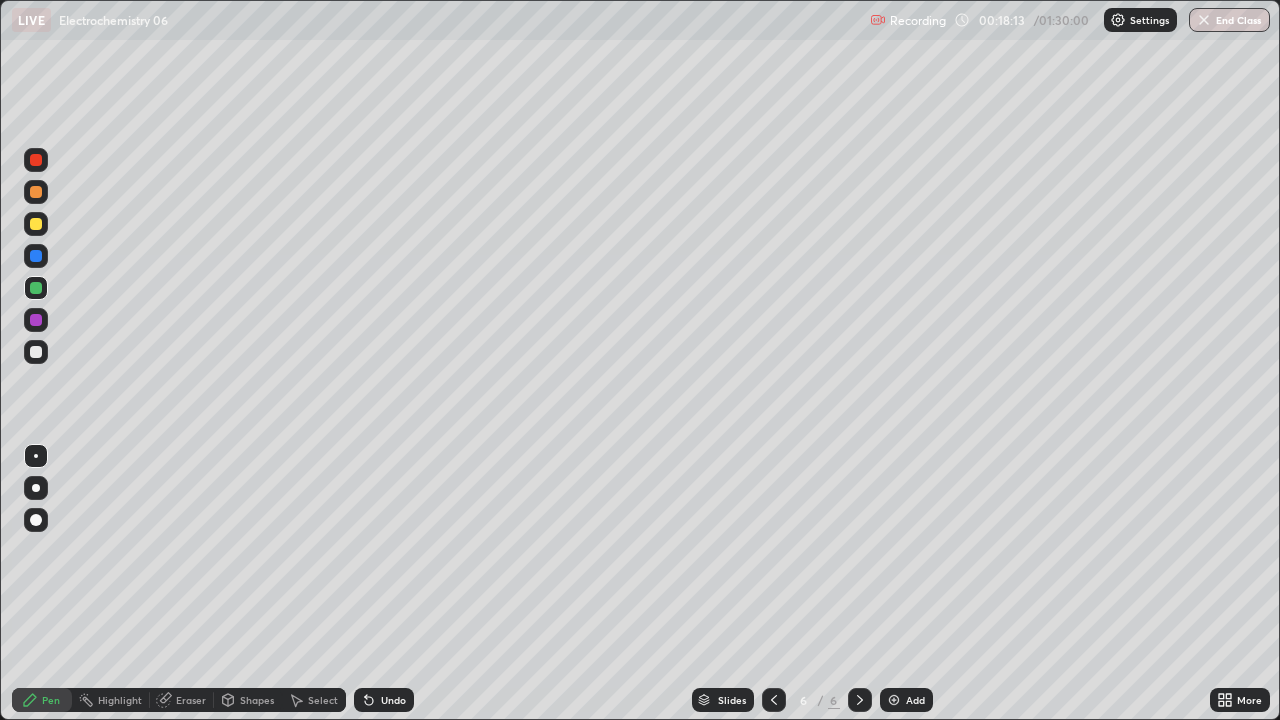 click at bounding box center (36, 352) 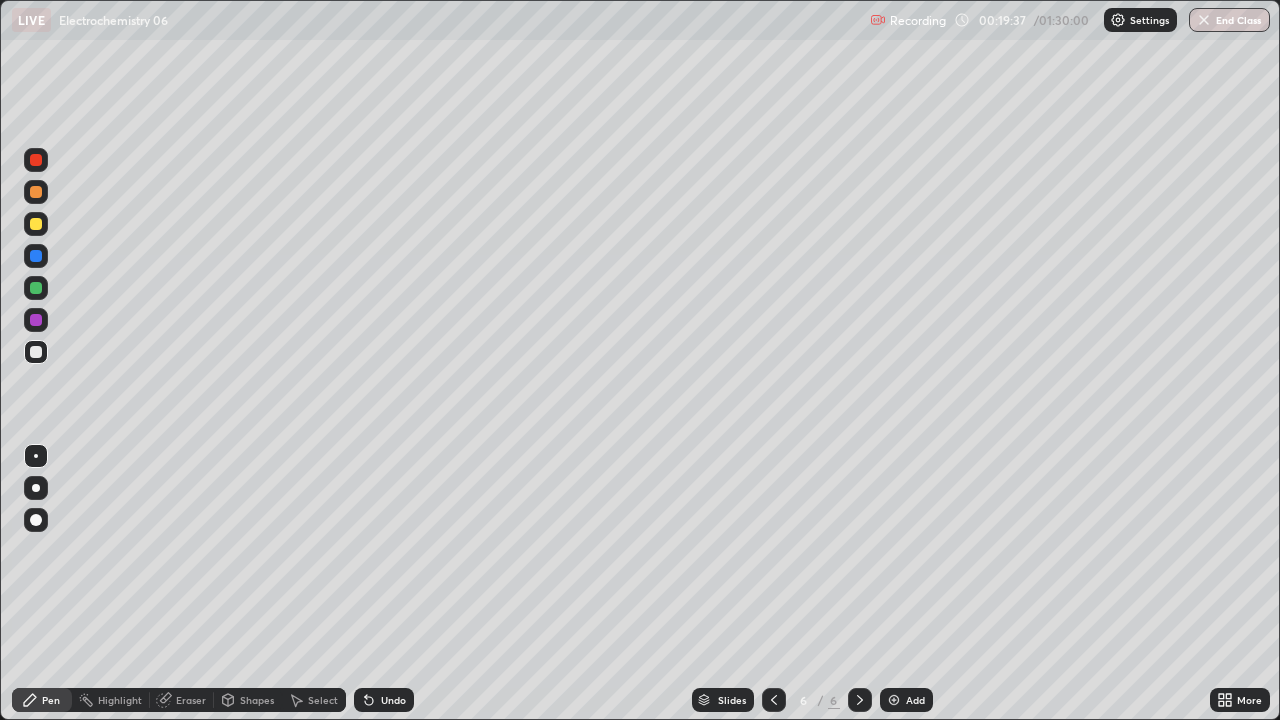 click on "Eraser" at bounding box center (191, 700) 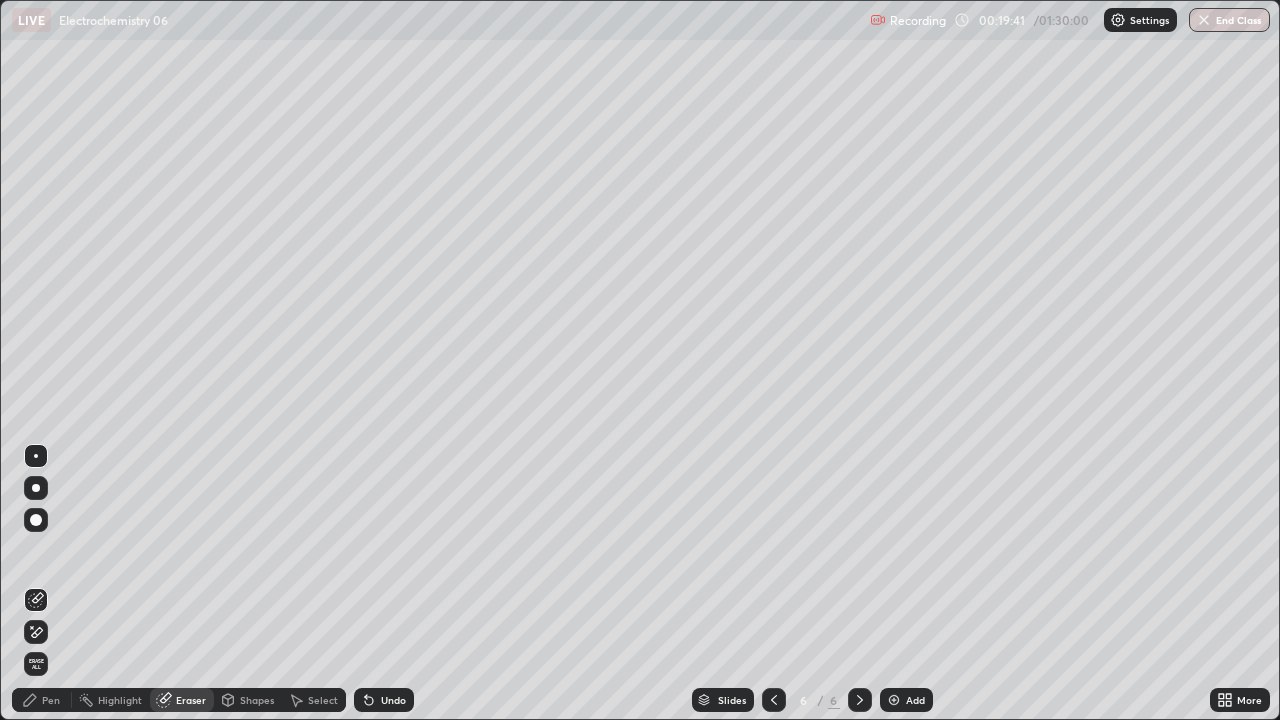 click on "Pen" at bounding box center (51, 700) 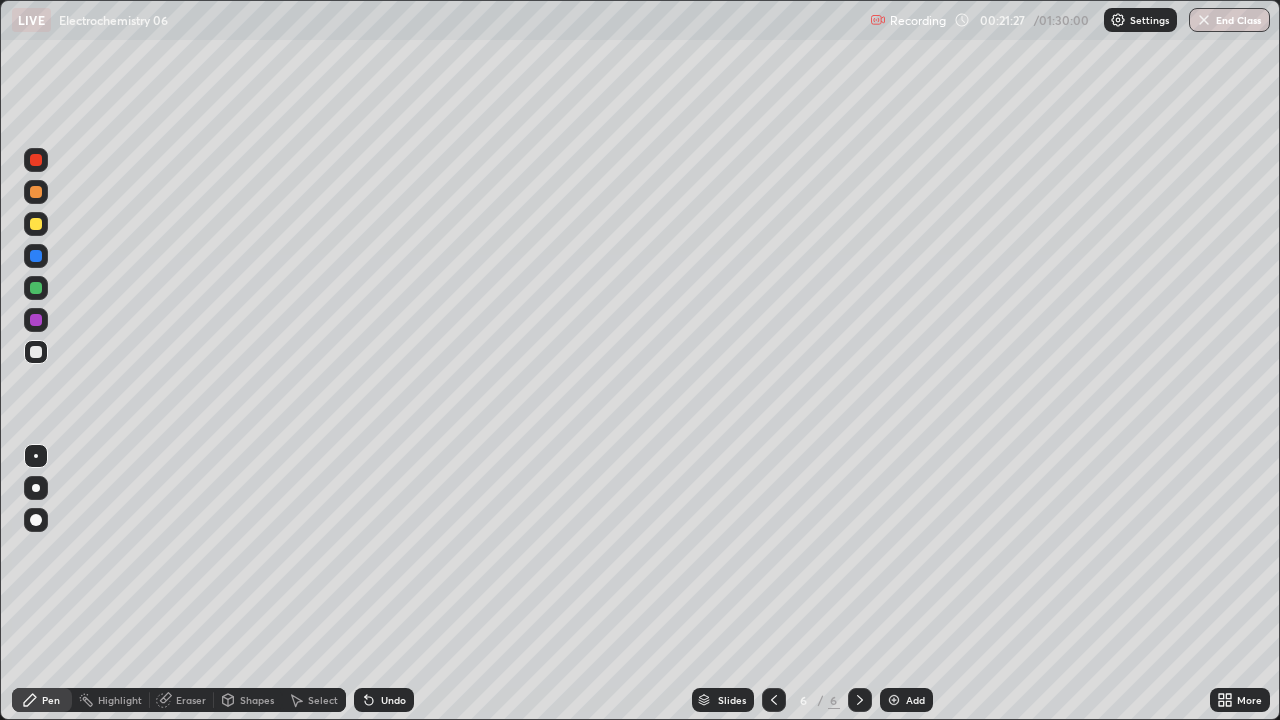 click at bounding box center [36, 288] 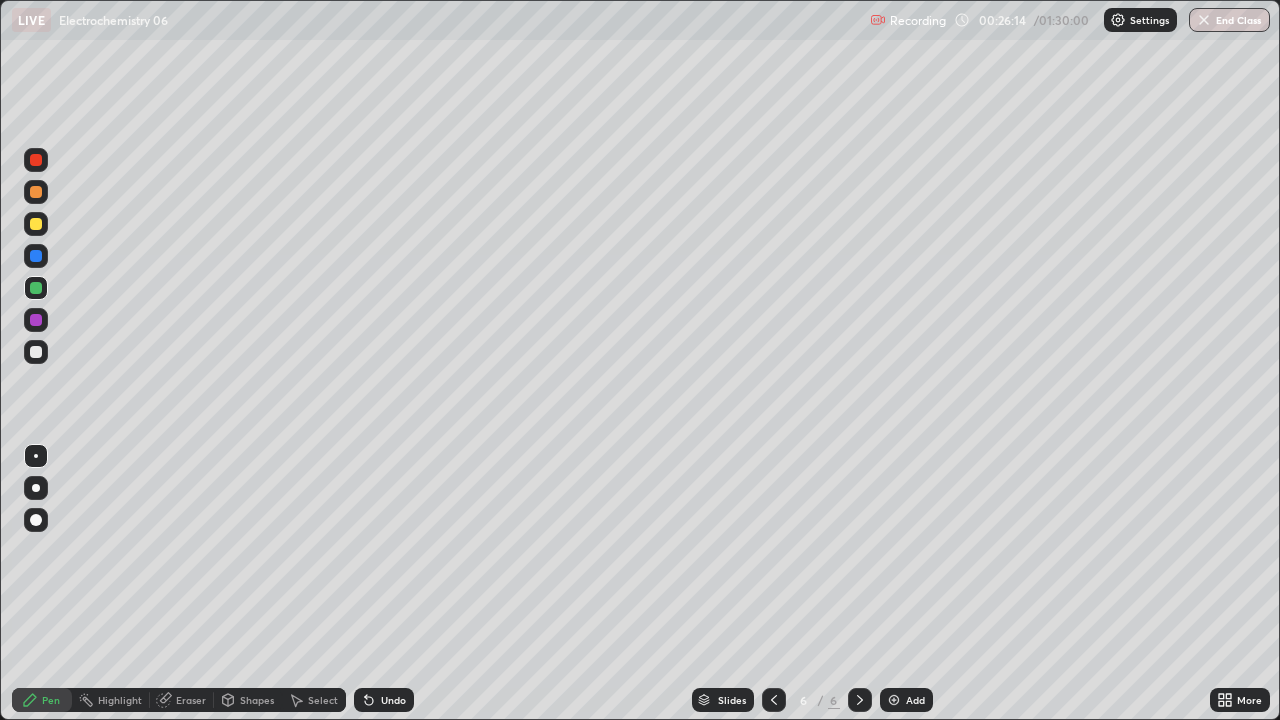 click at bounding box center [36, 224] 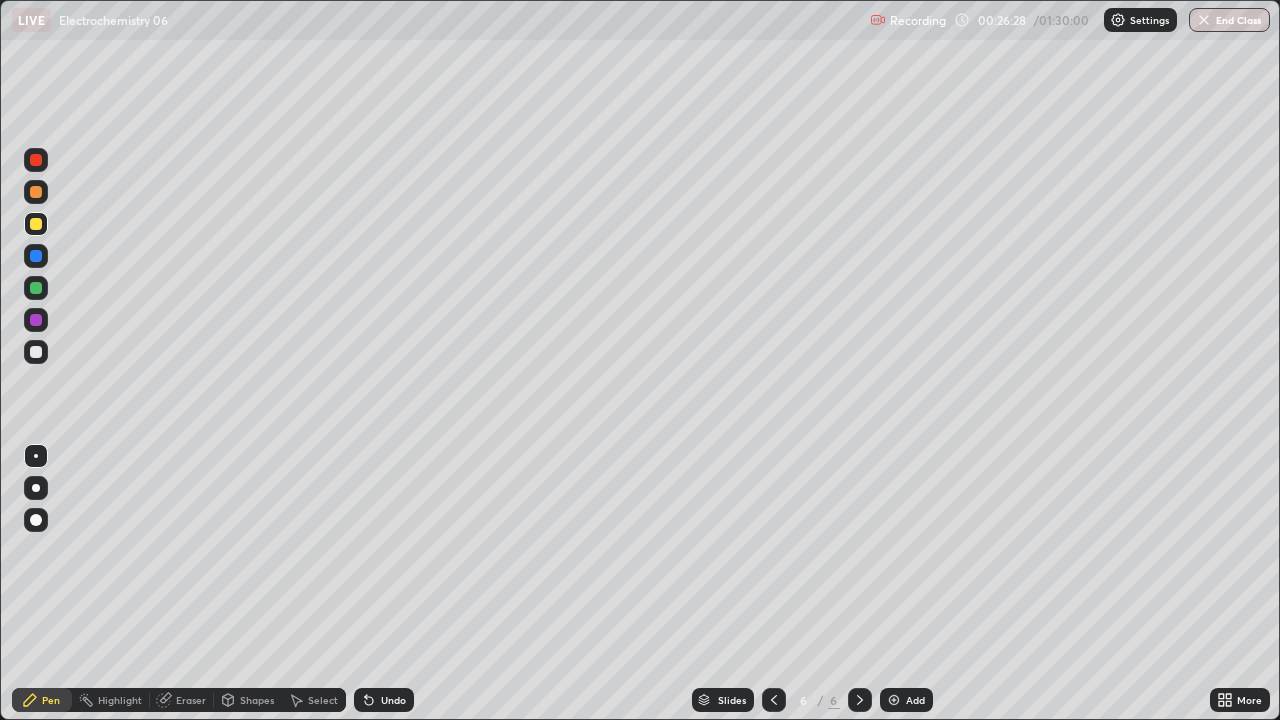click on "Undo" at bounding box center [384, 700] 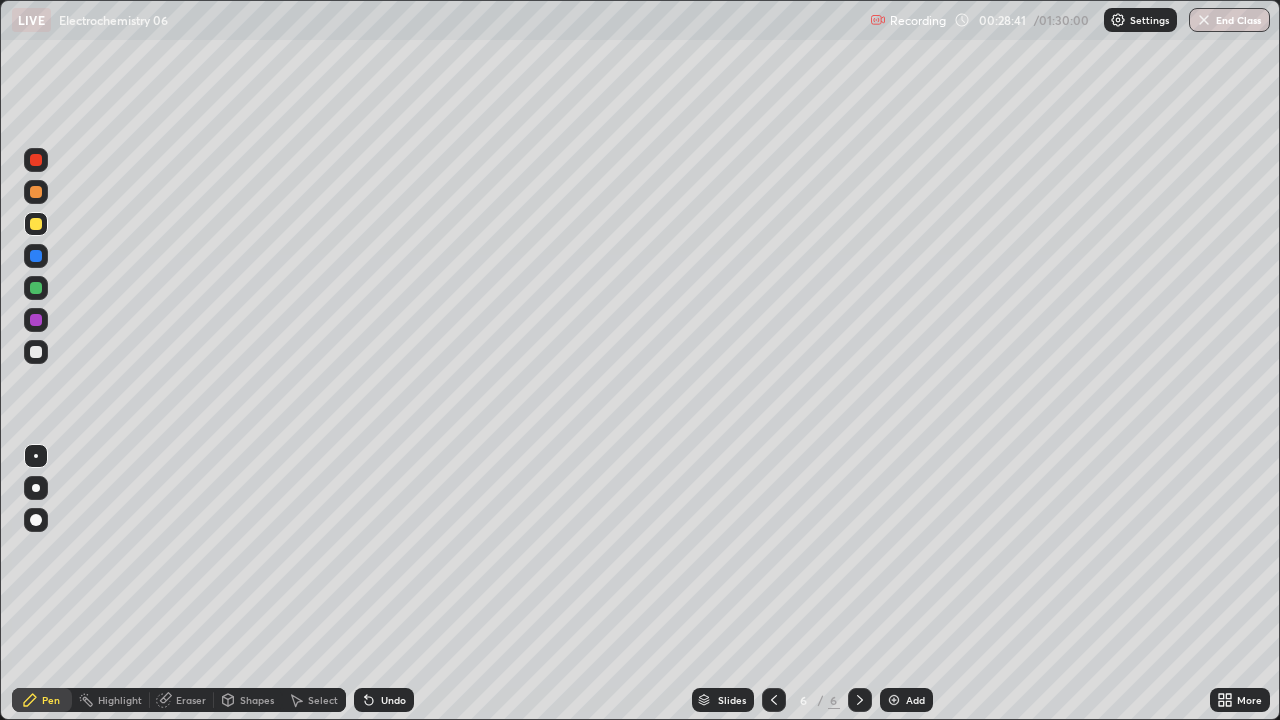 click on "Undo" at bounding box center [393, 700] 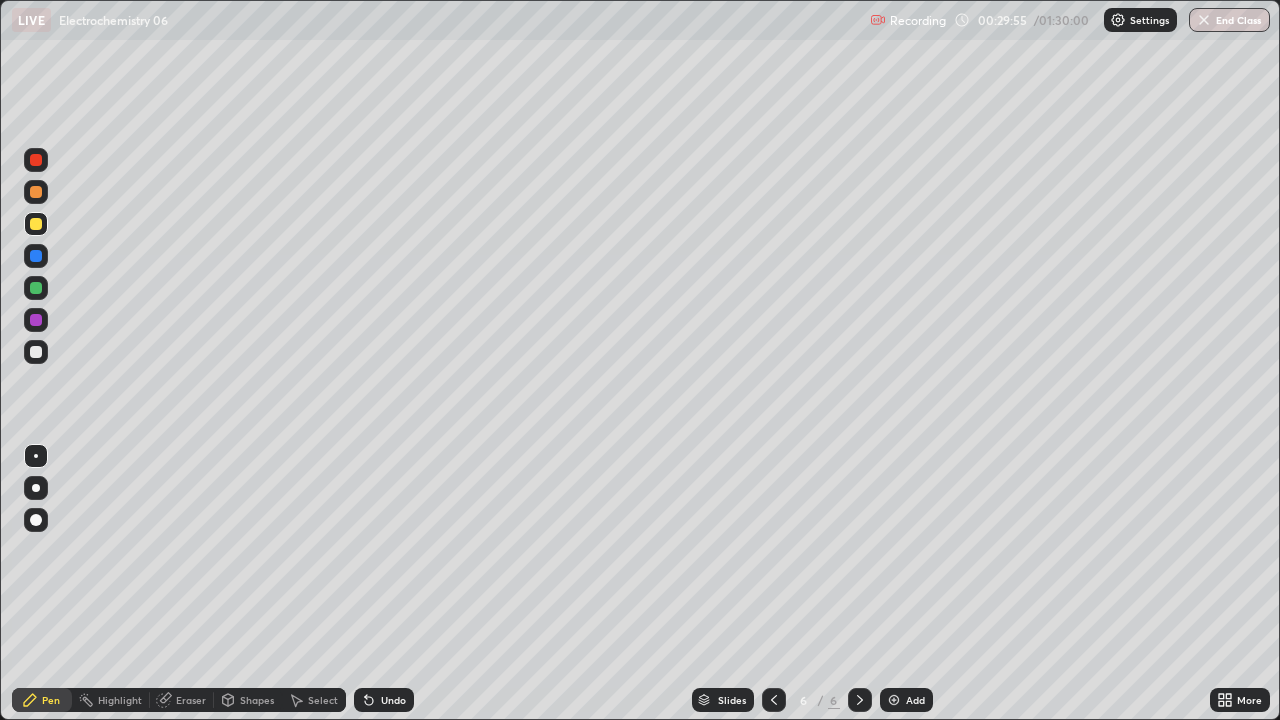 click at bounding box center (36, 288) 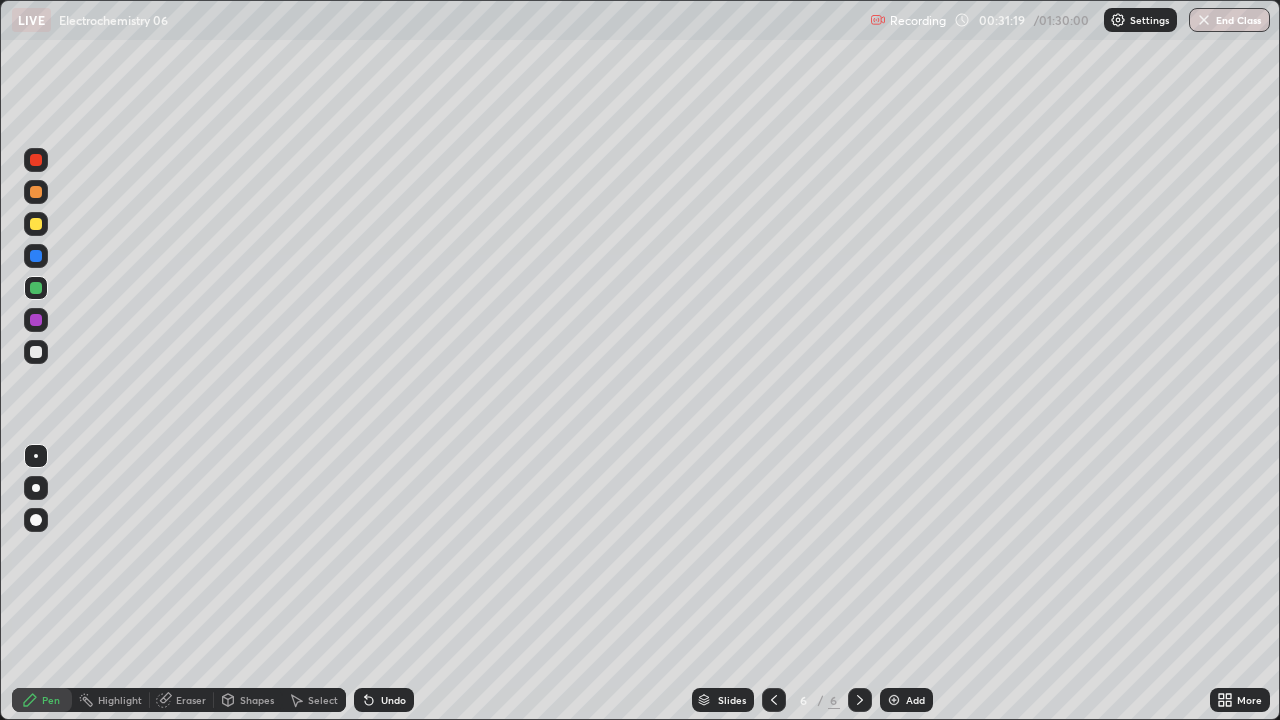 click at bounding box center (894, 700) 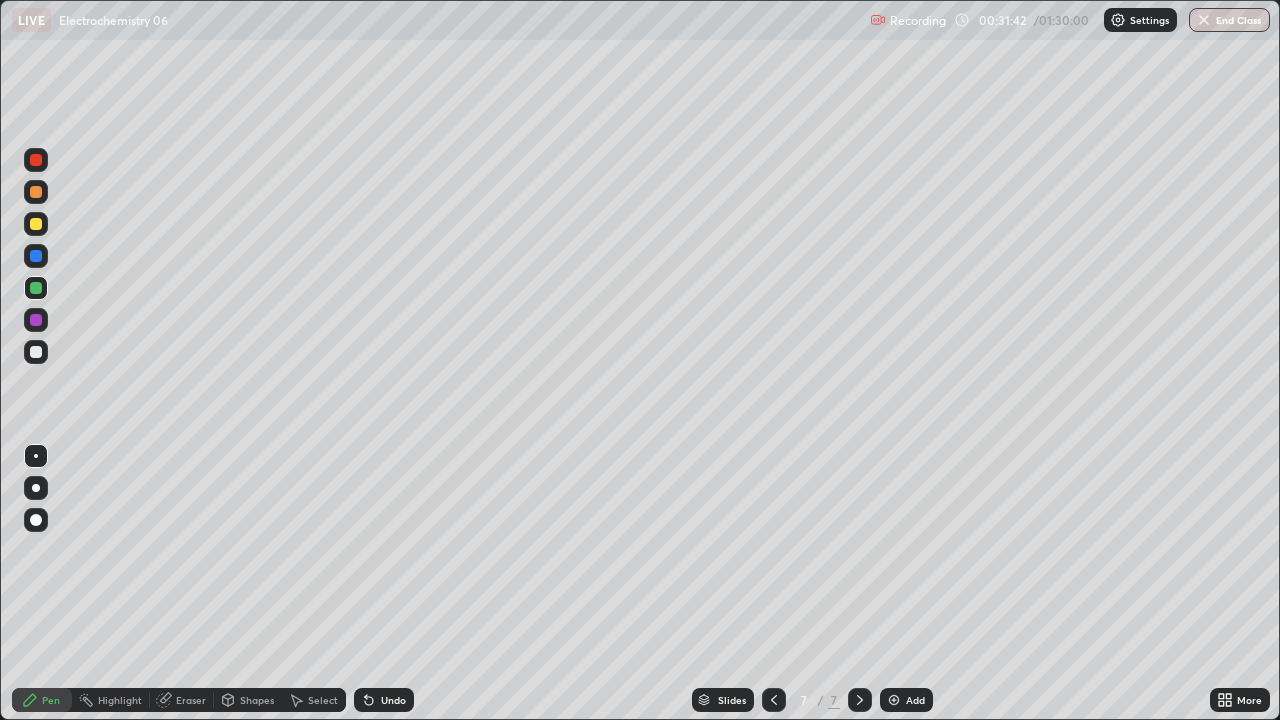 click at bounding box center (36, 352) 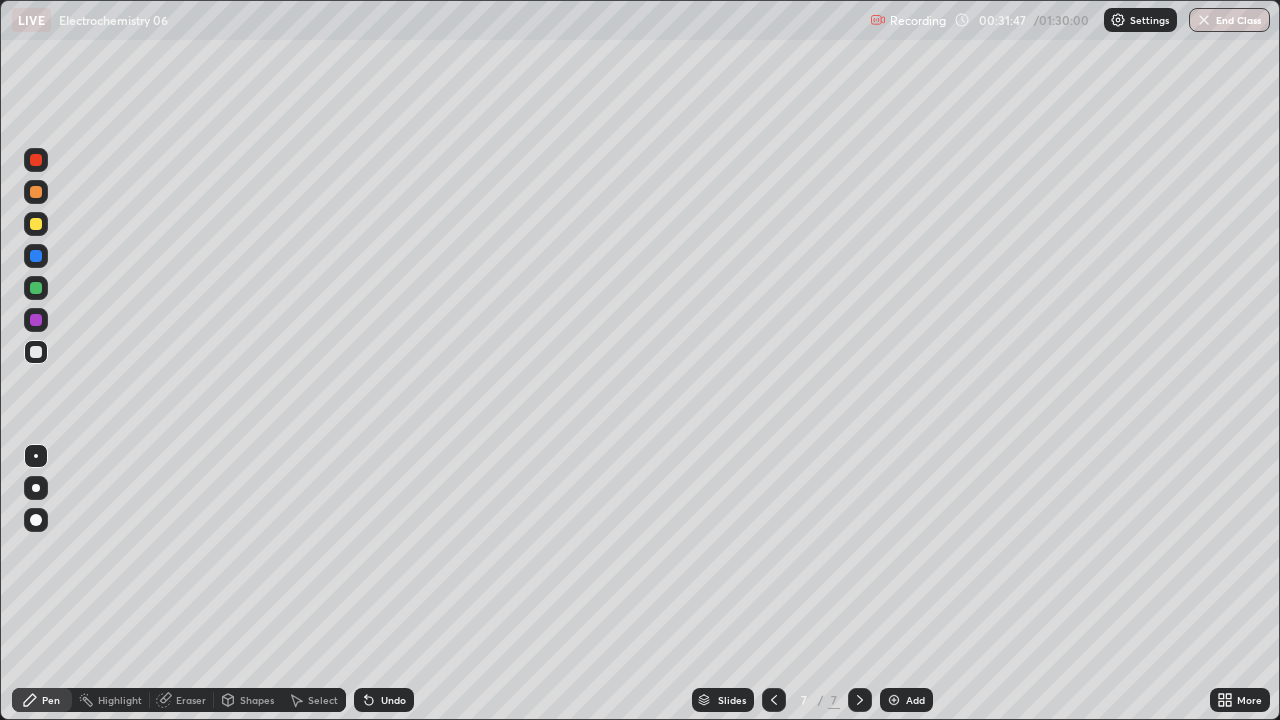 click 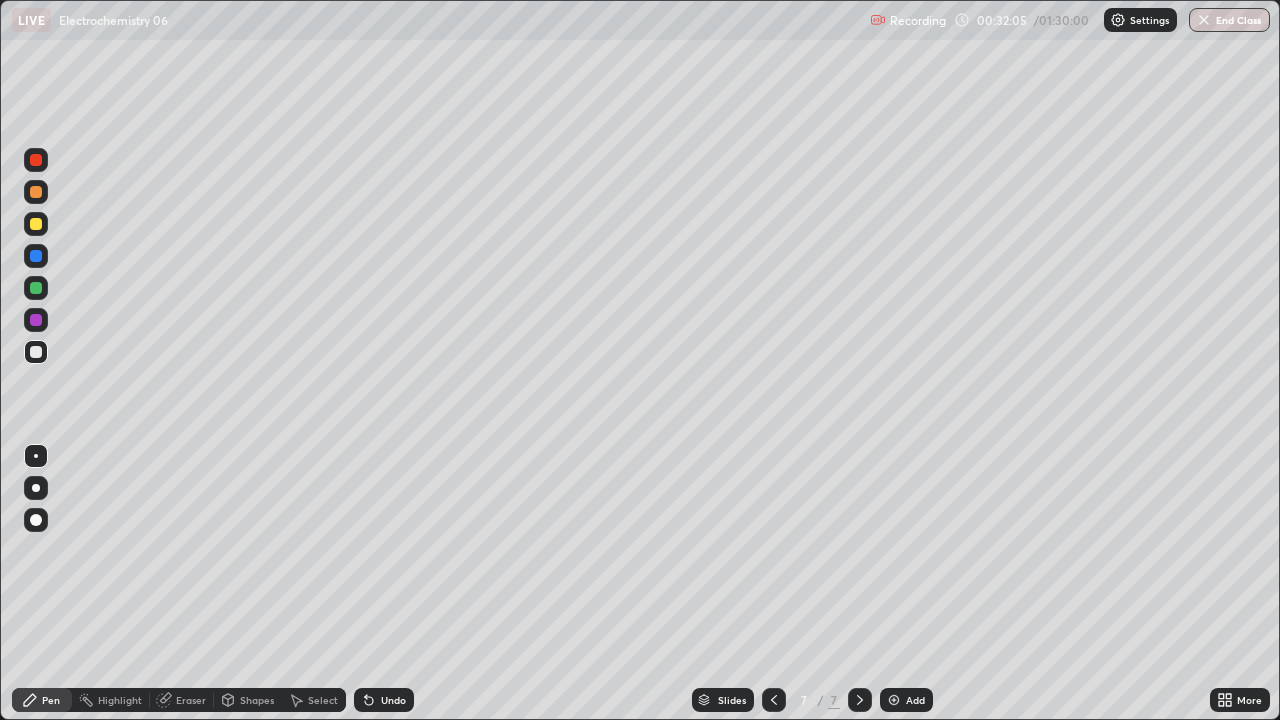 click at bounding box center [36, 288] 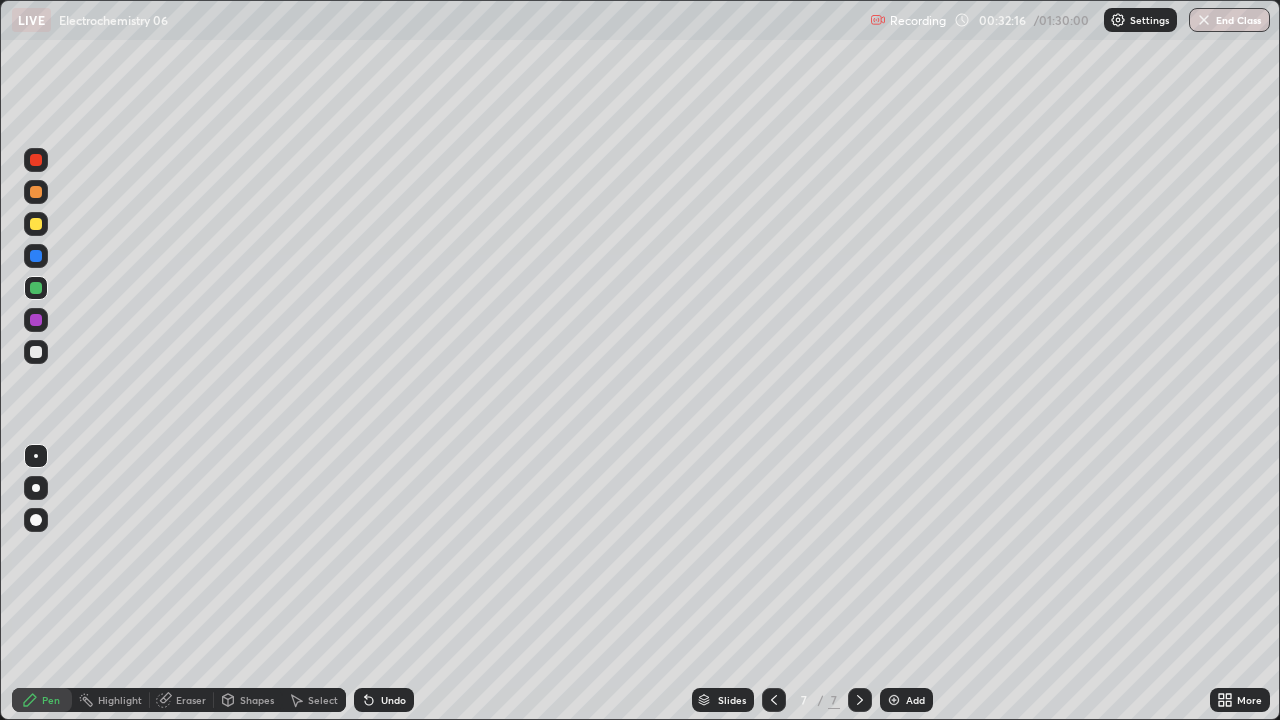 click at bounding box center (36, 352) 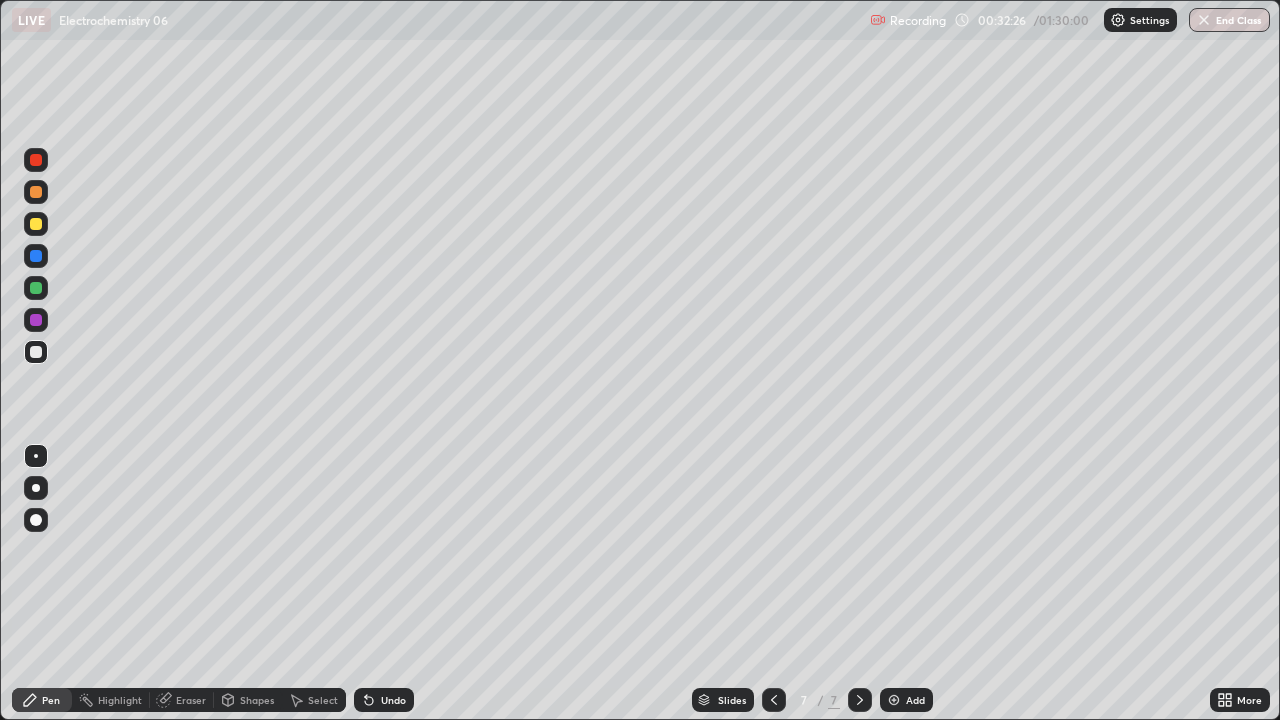 click at bounding box center (36, 288) 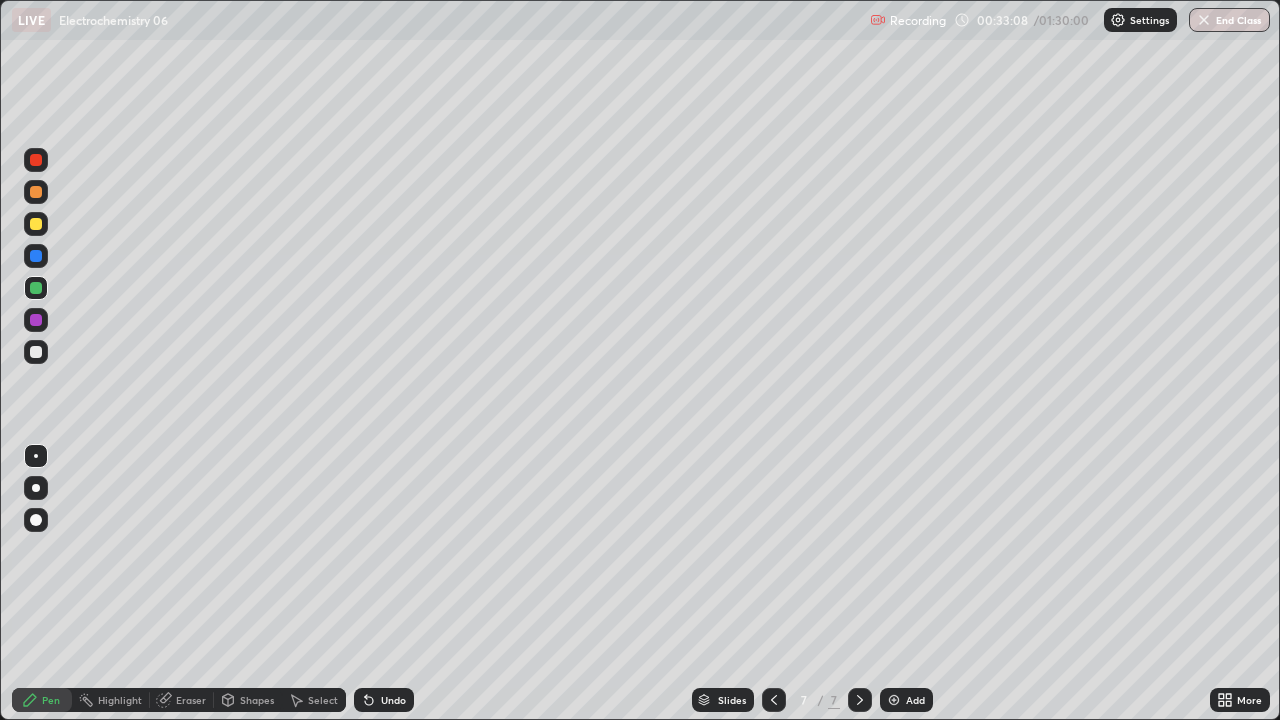 click at bounding box center [36, 224] 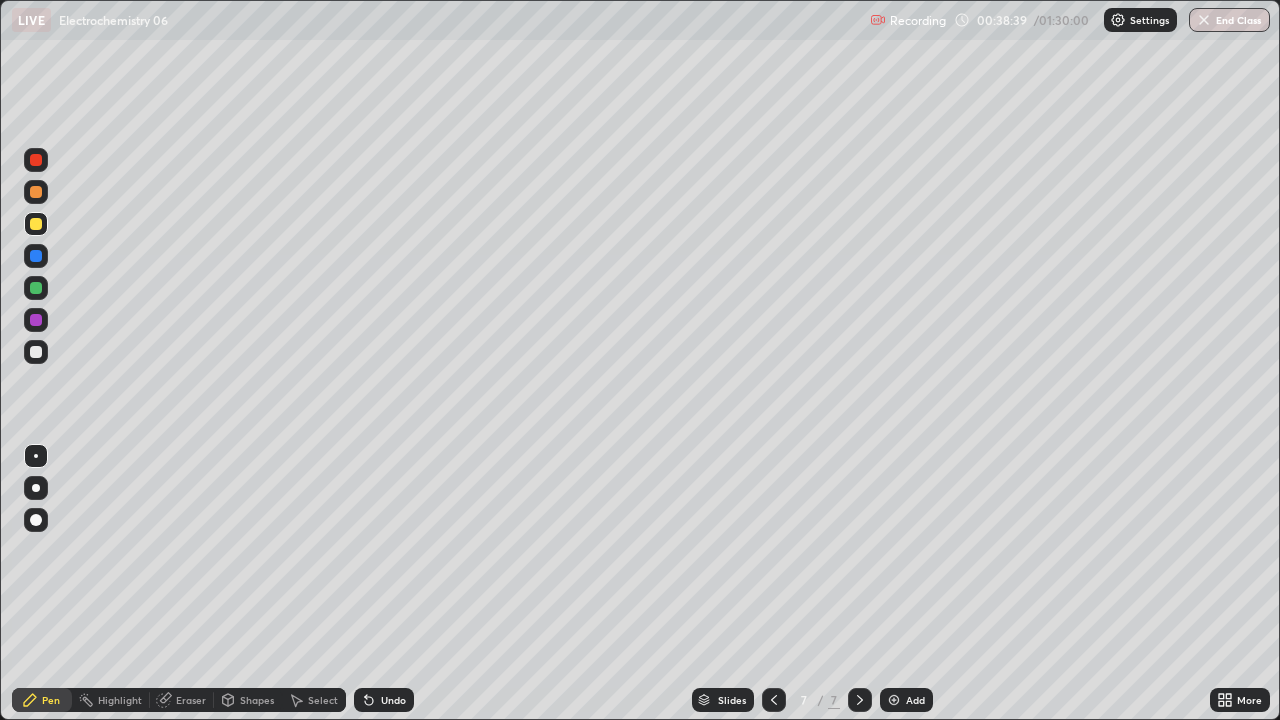 click at bounding box center (894, 700) 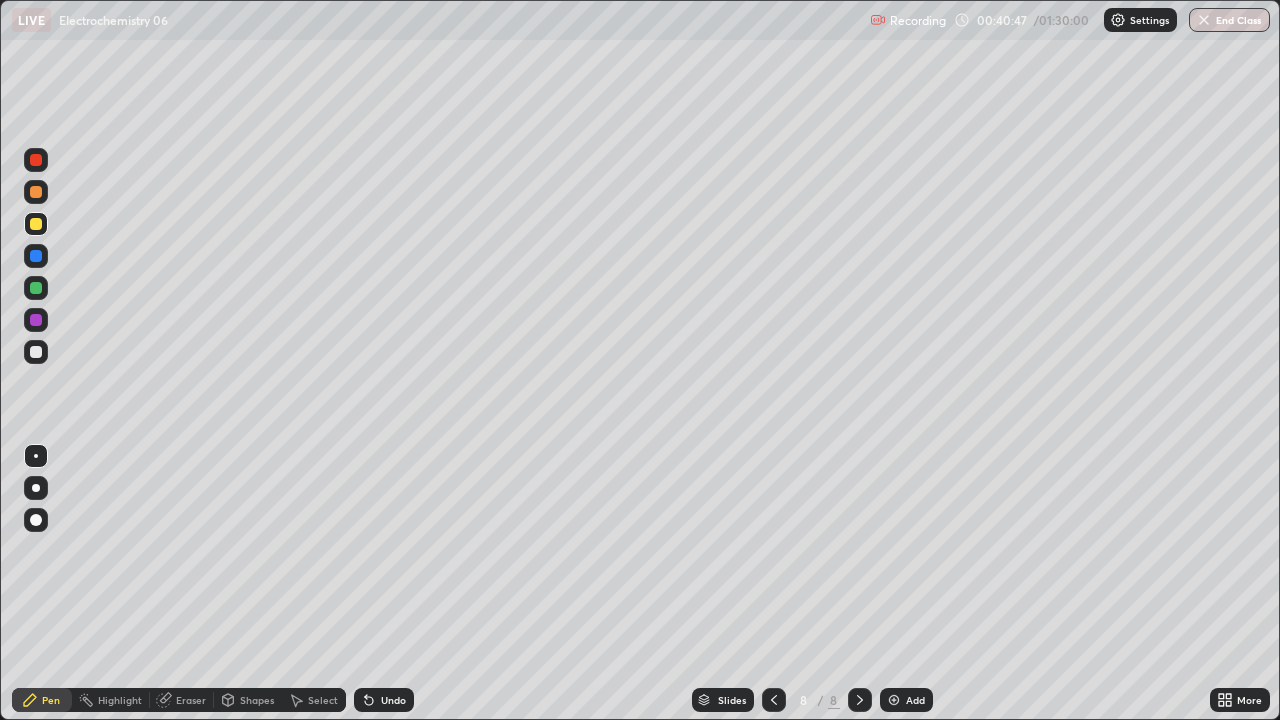 click at bounding box center (36, 352) 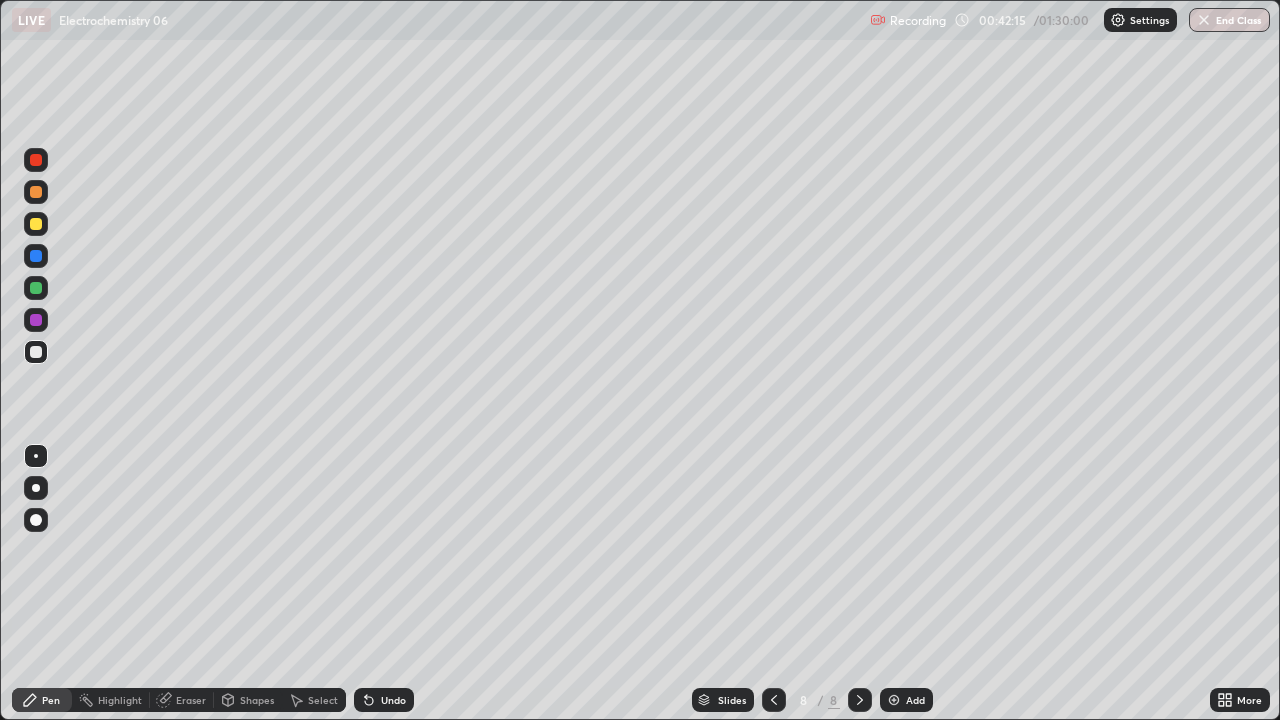 click at bounding box center (36, 288) 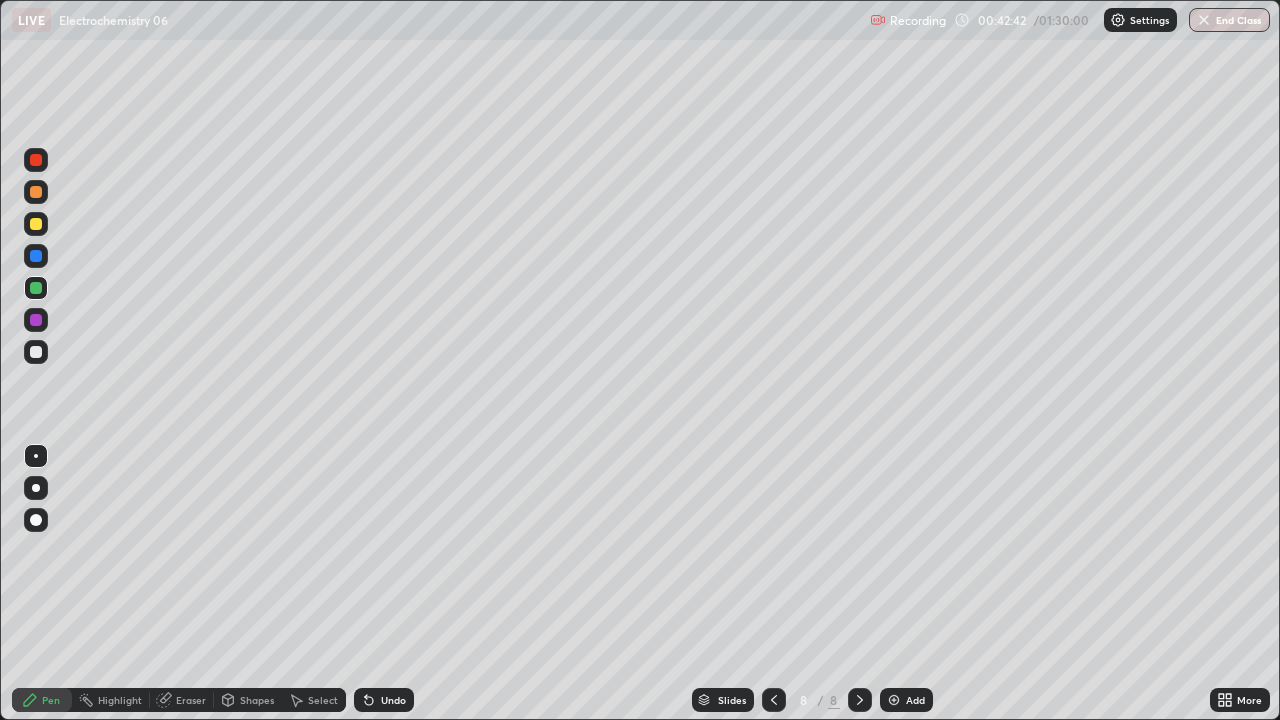 click at bounding box center [36, 352] 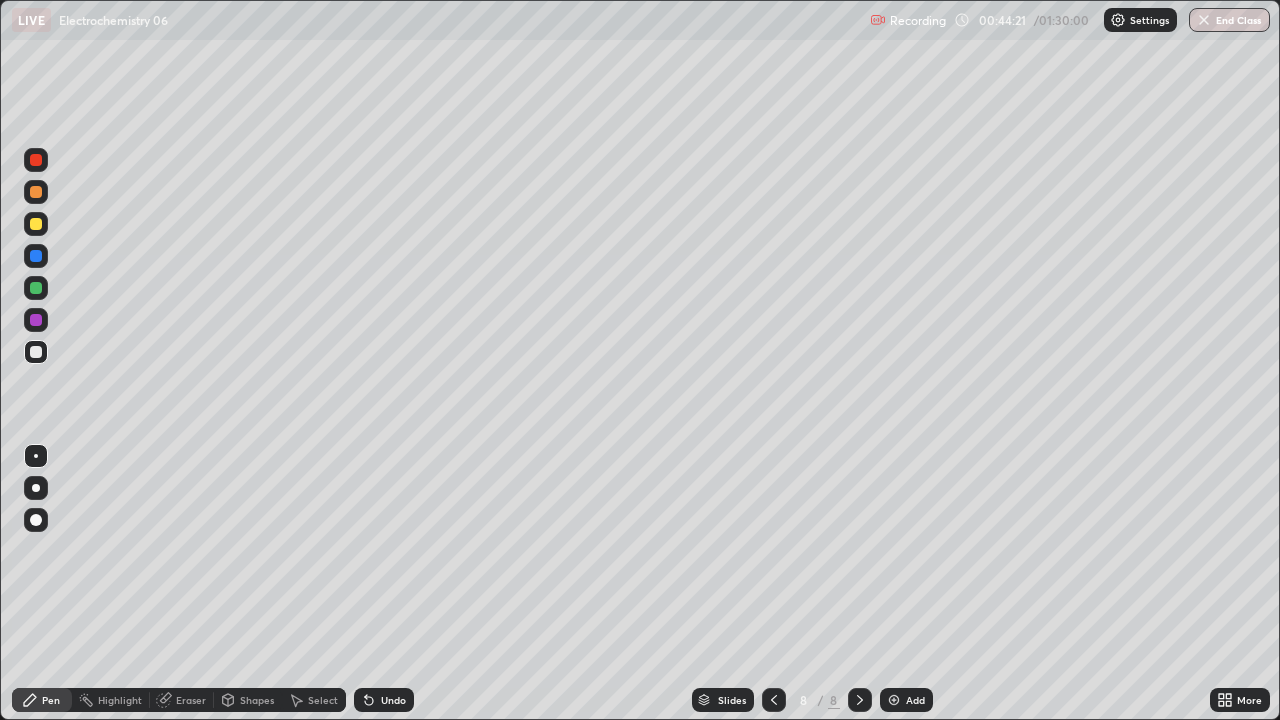 click at bounding box center (36, 288) 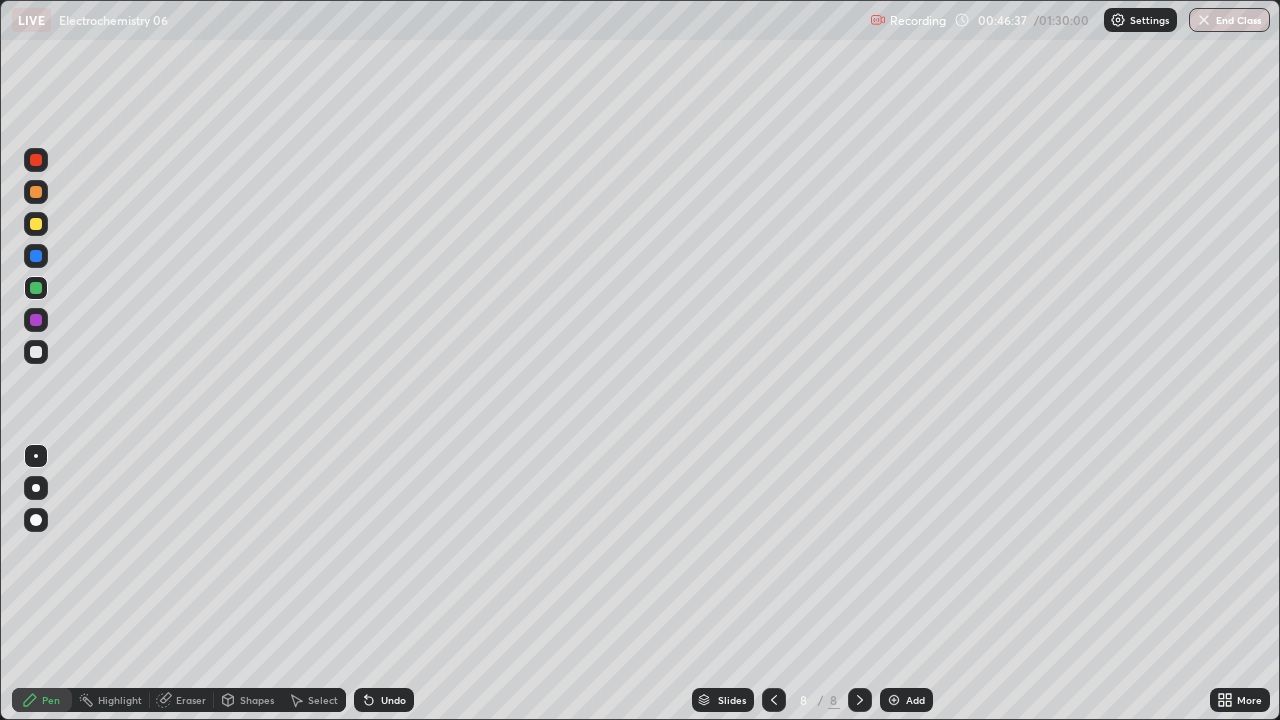 click on "Add" at bounding box center (906, 700) 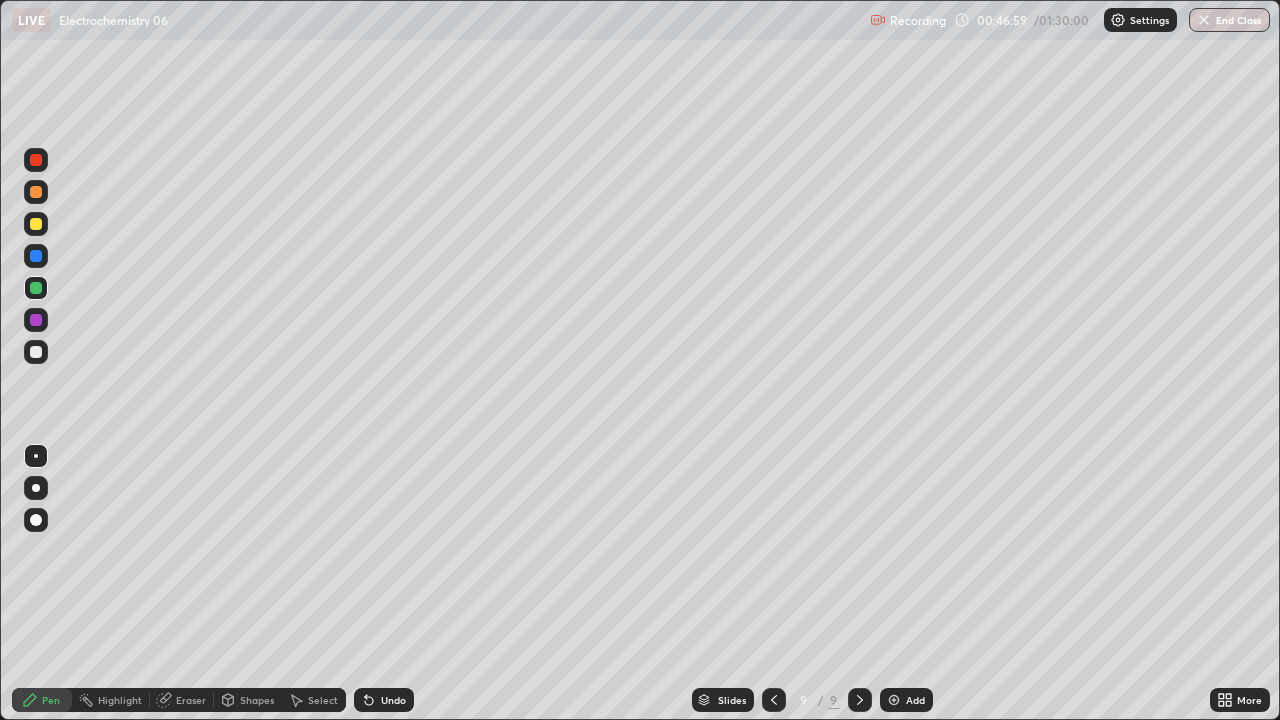 click at bounding box center (36, 352) 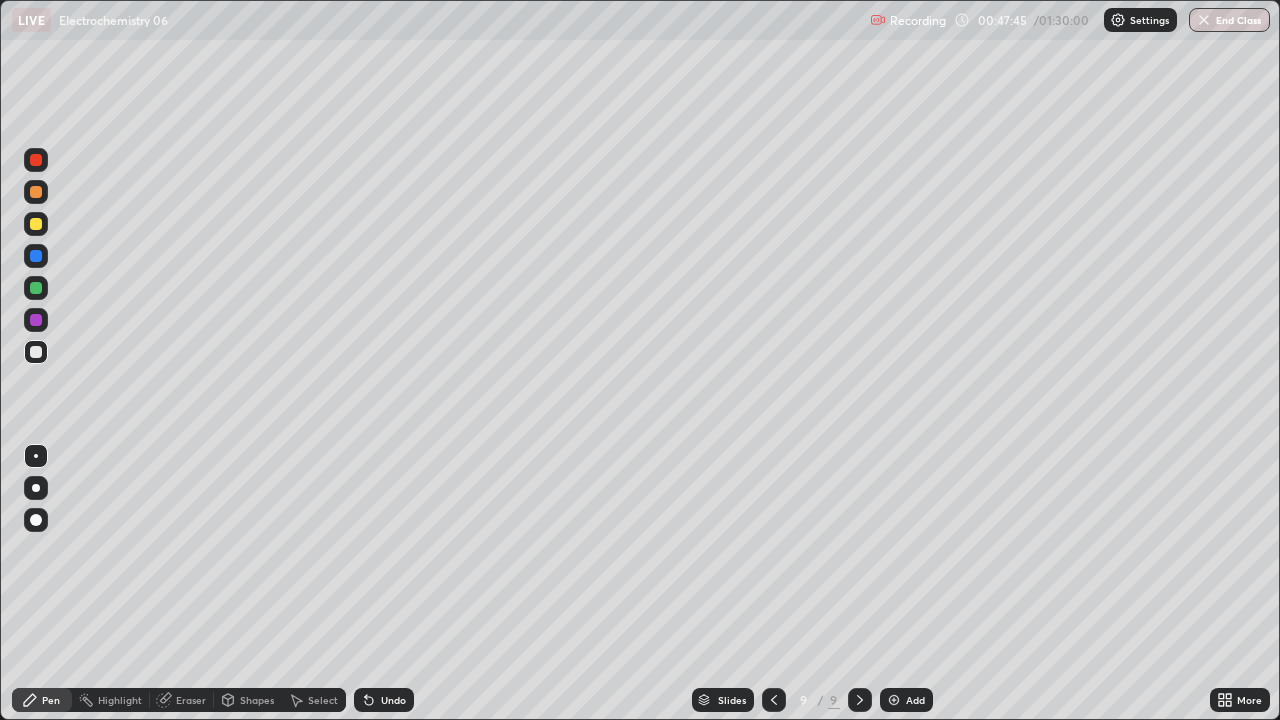 click at bounding box center [36, 256] 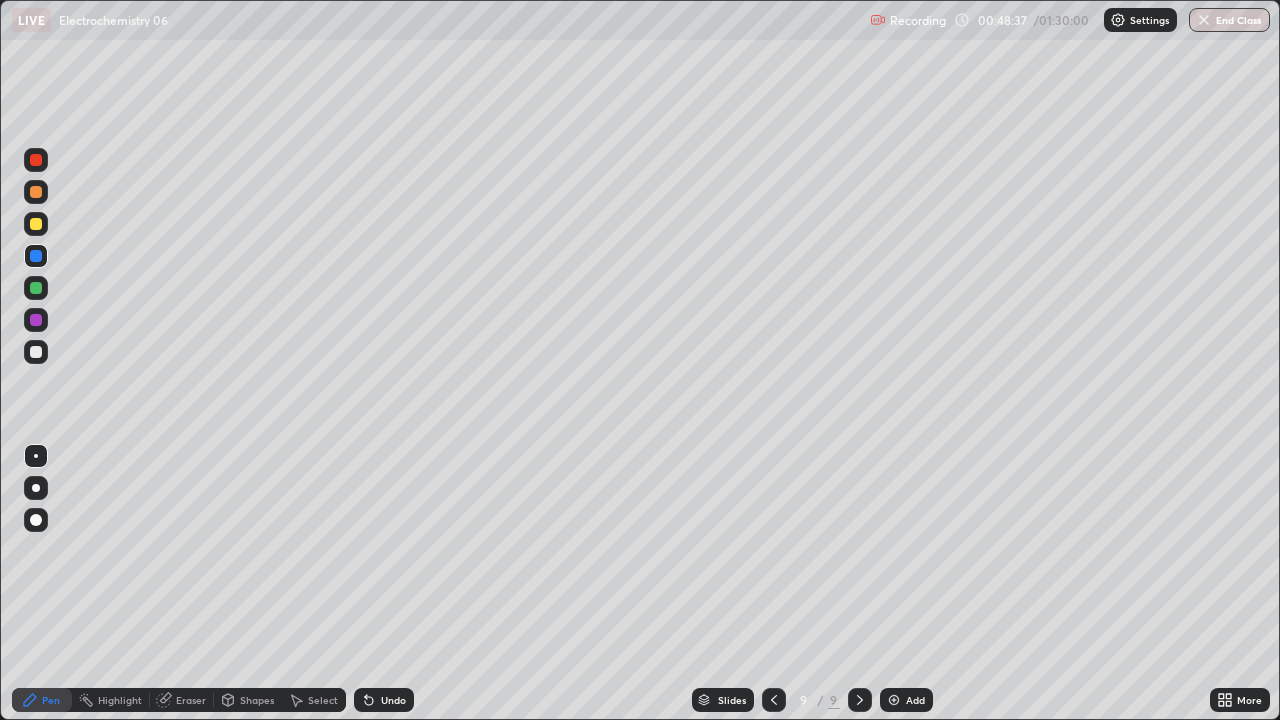 click at bounding box center (36, 288) 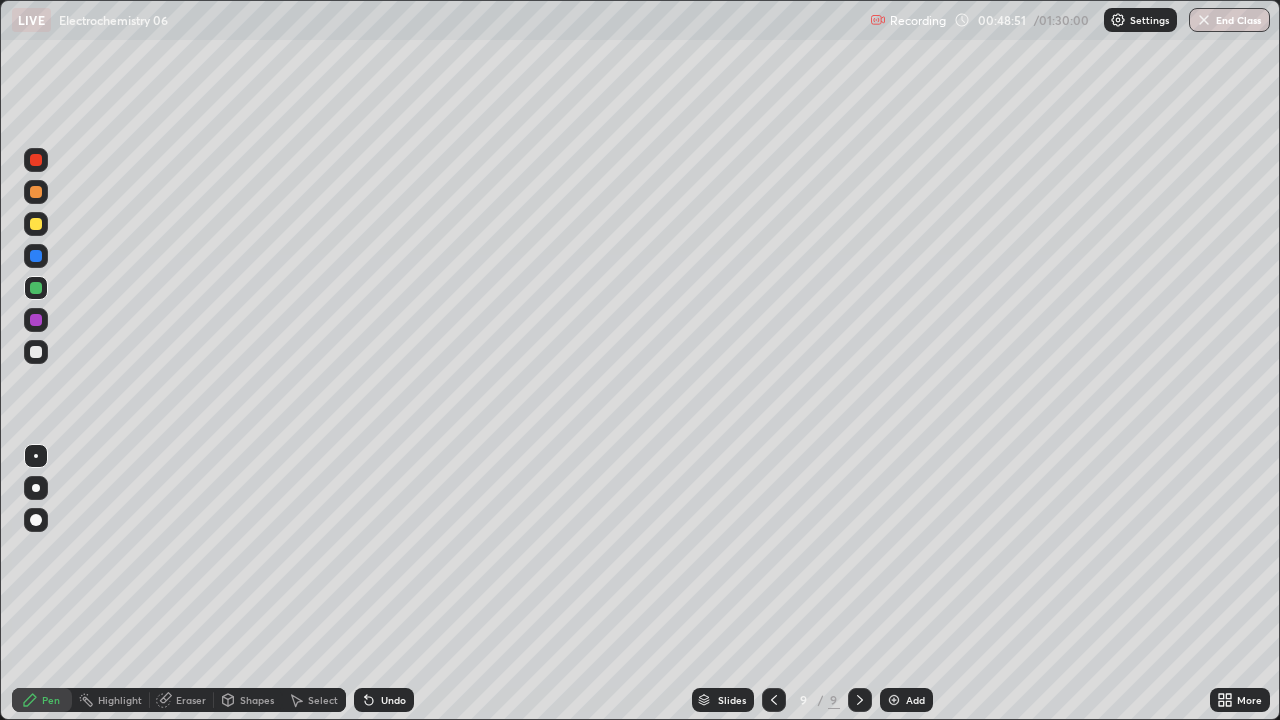 click at bounding box center (36, 256) 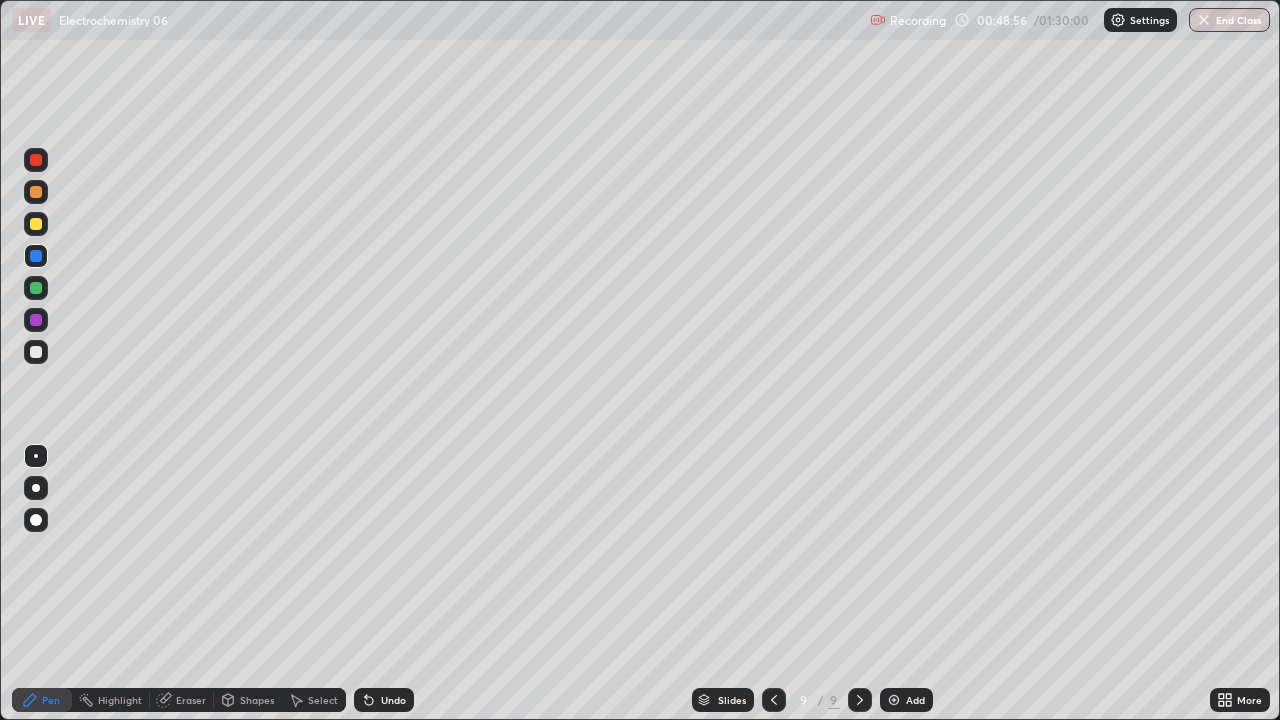 click at bounding box center (36, 288) 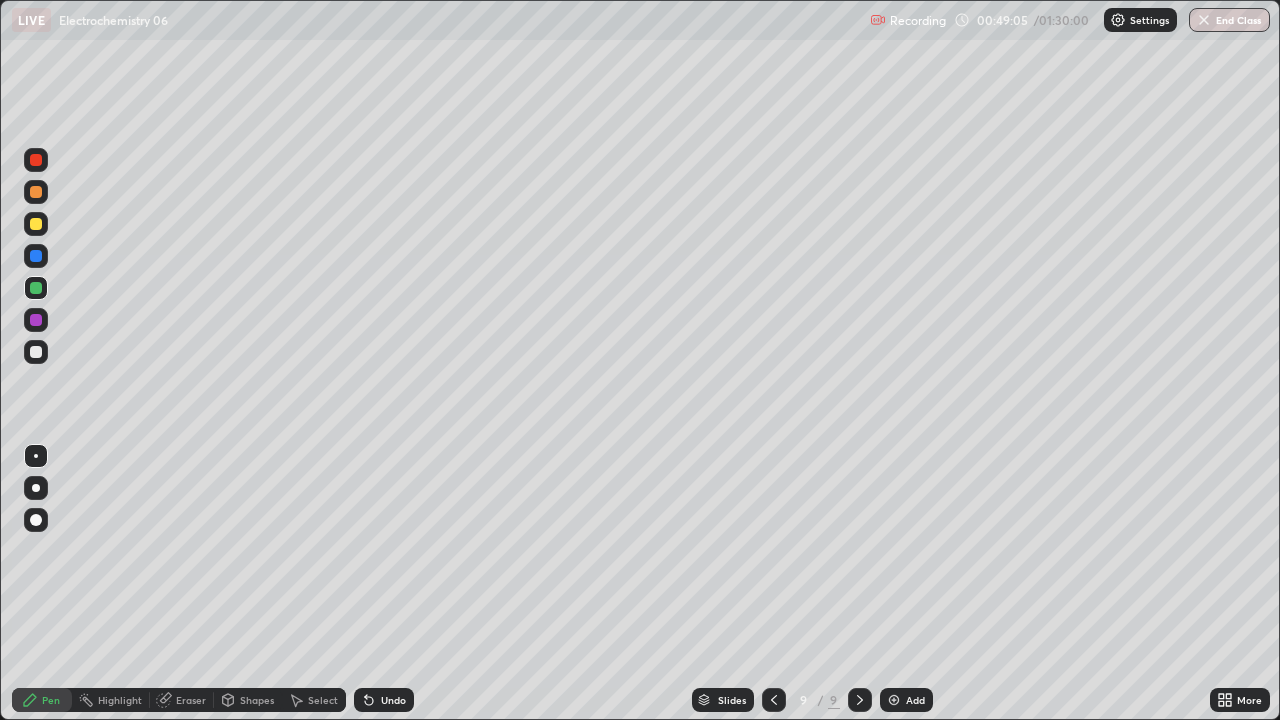 click at bounding box center (36, 256) 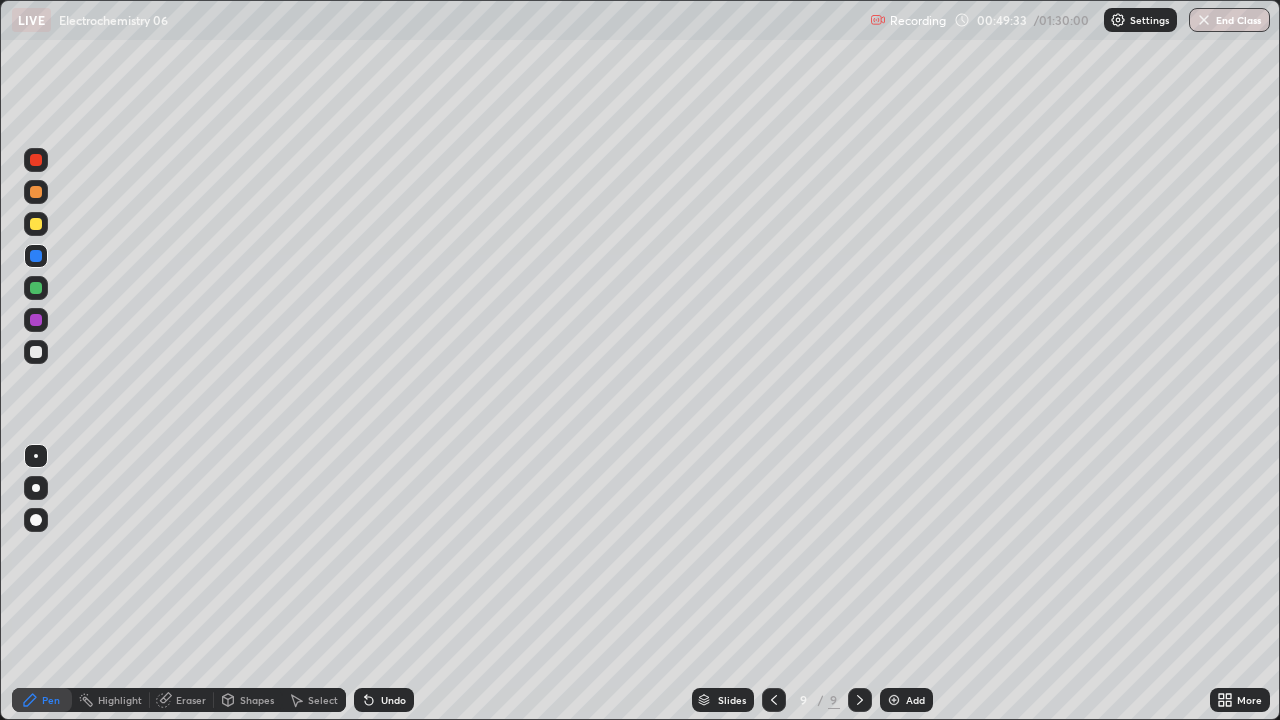 click at bounding box center [36, 288] 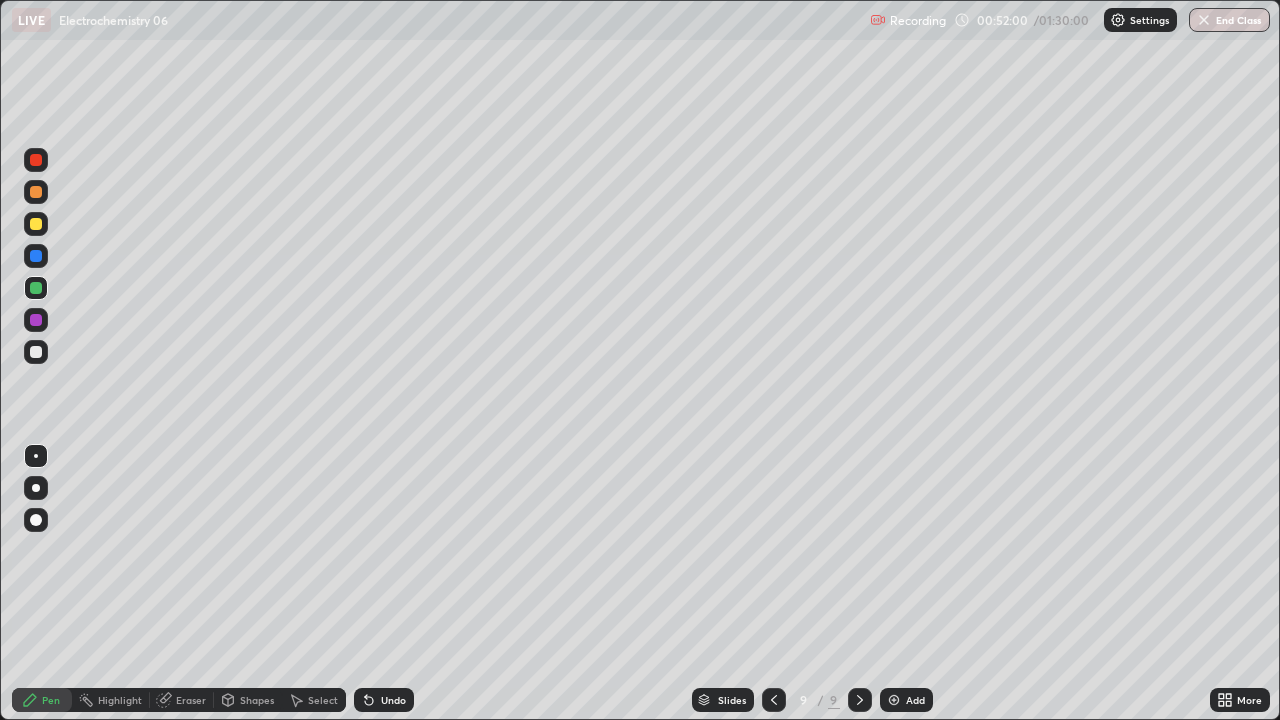 click at bounding box center (36, 352) 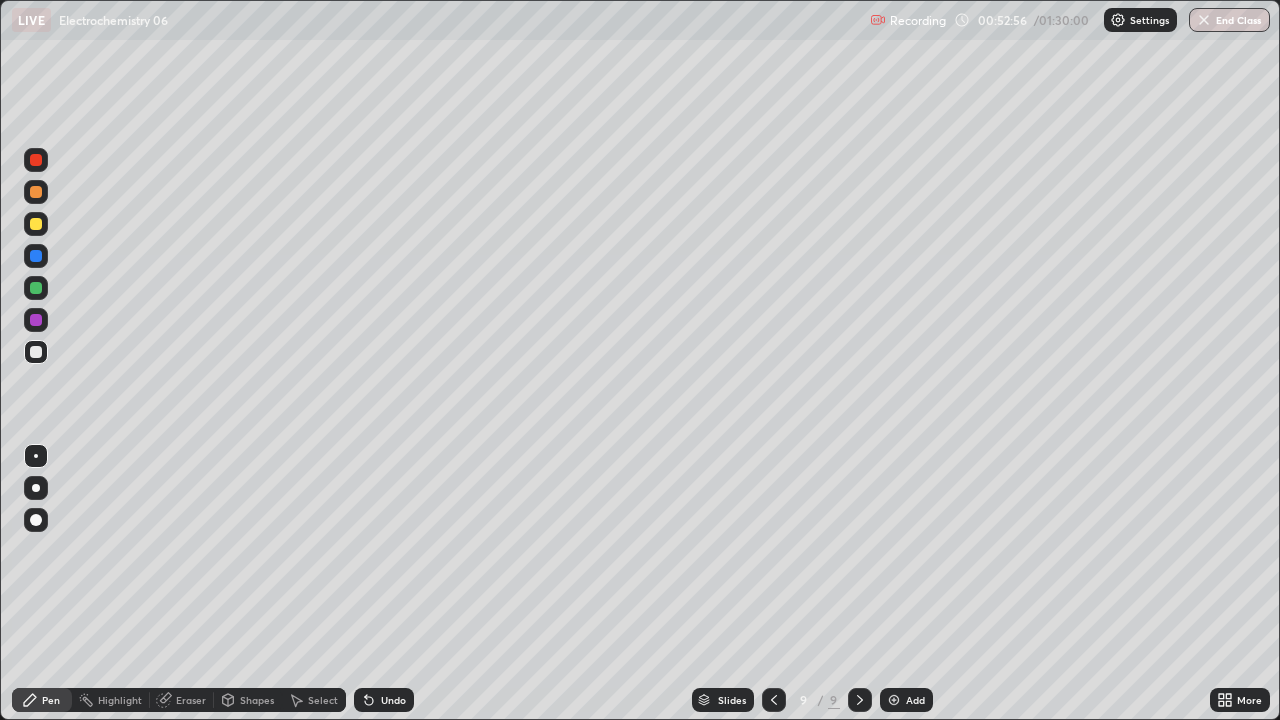 click at bounding box center (36, 224) 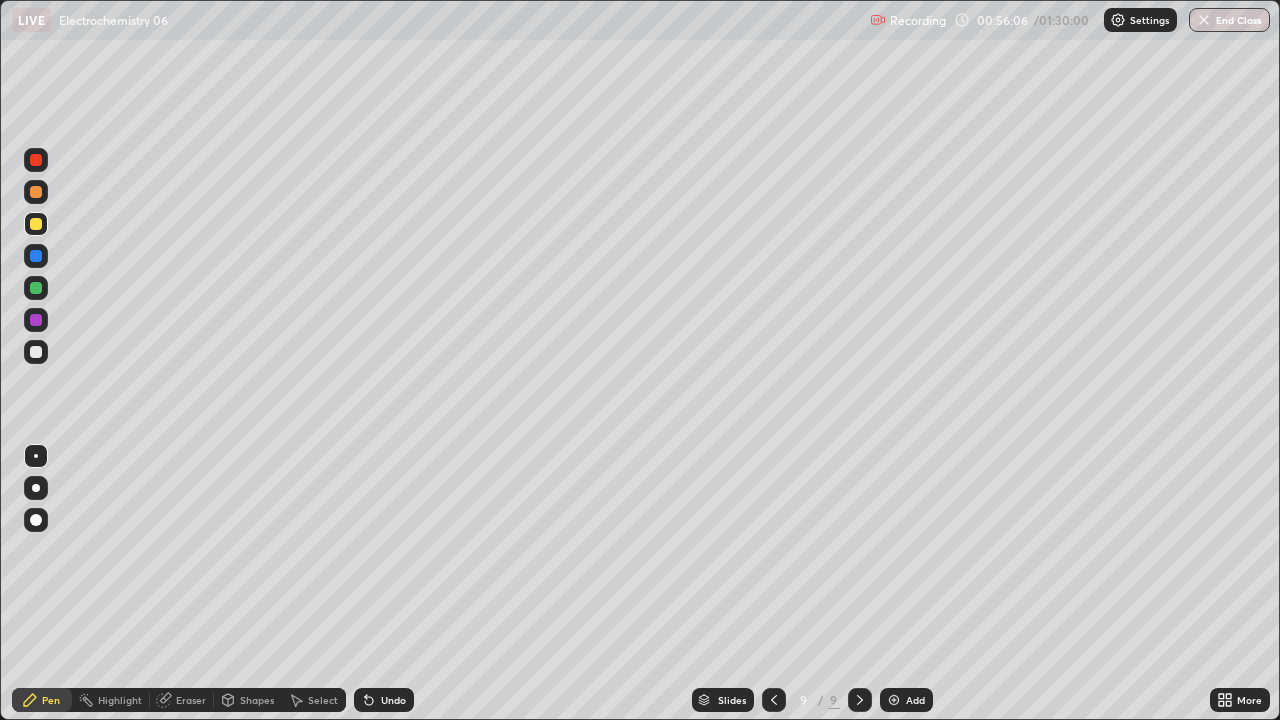 click on "Undo" at bounding box center [393, 700] 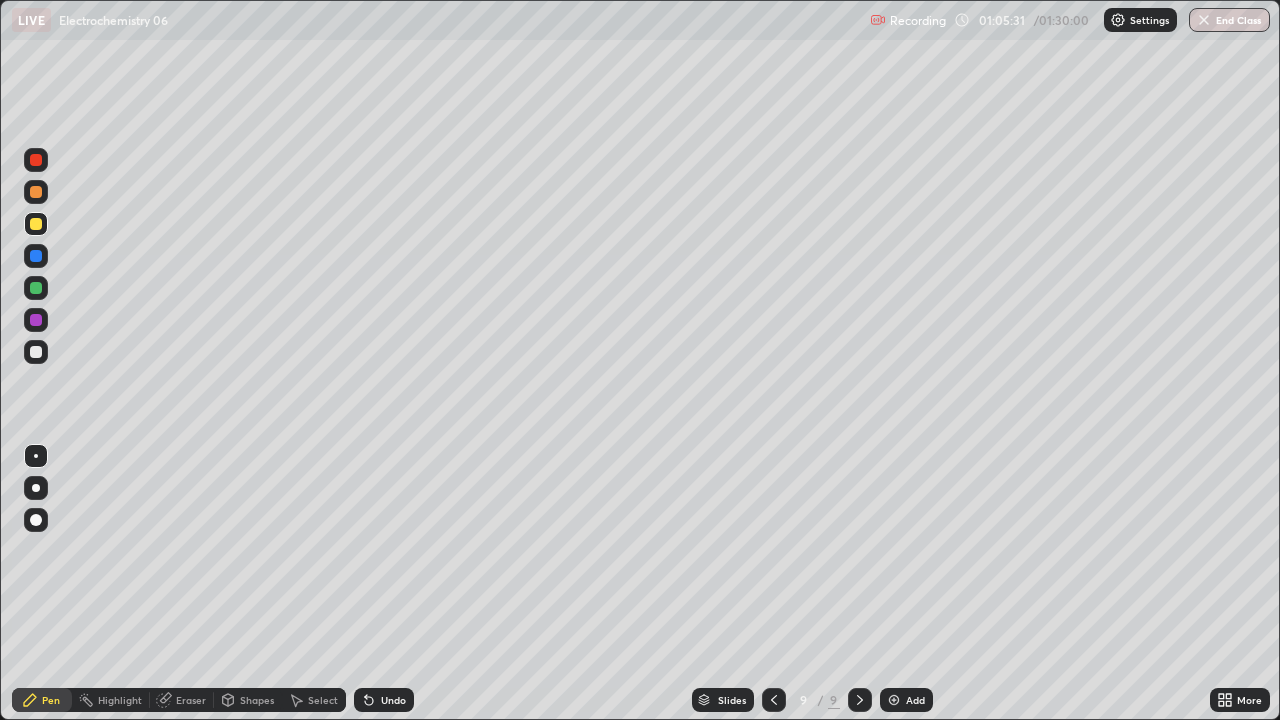 click at bounding box center [894, 700] 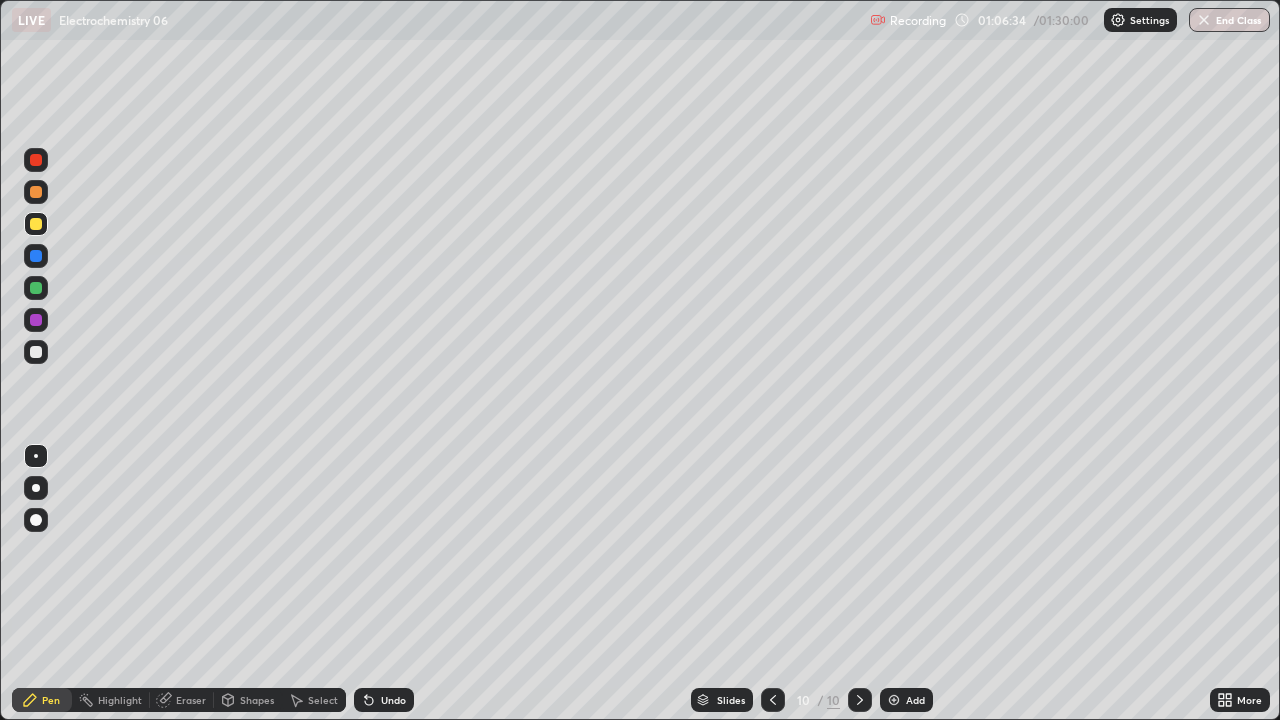 click at bounding box center (36, 288) 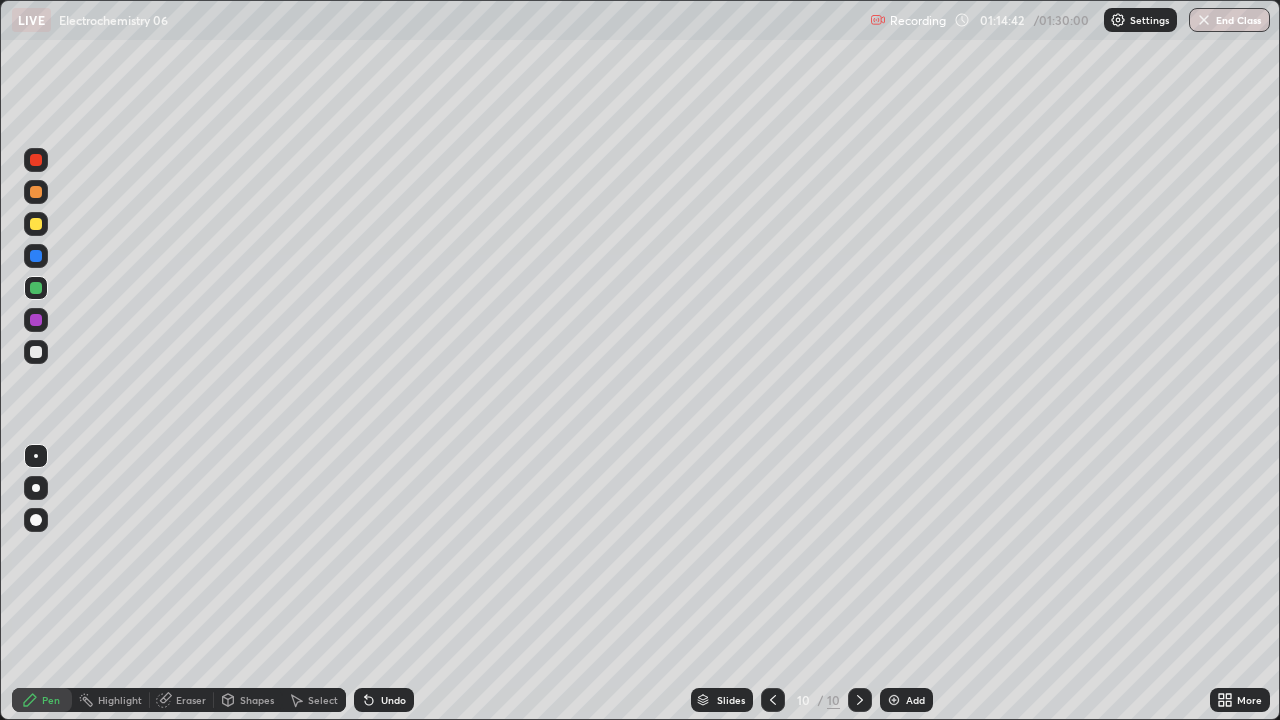 click on "End Class" at bounding box center (1229, 20) 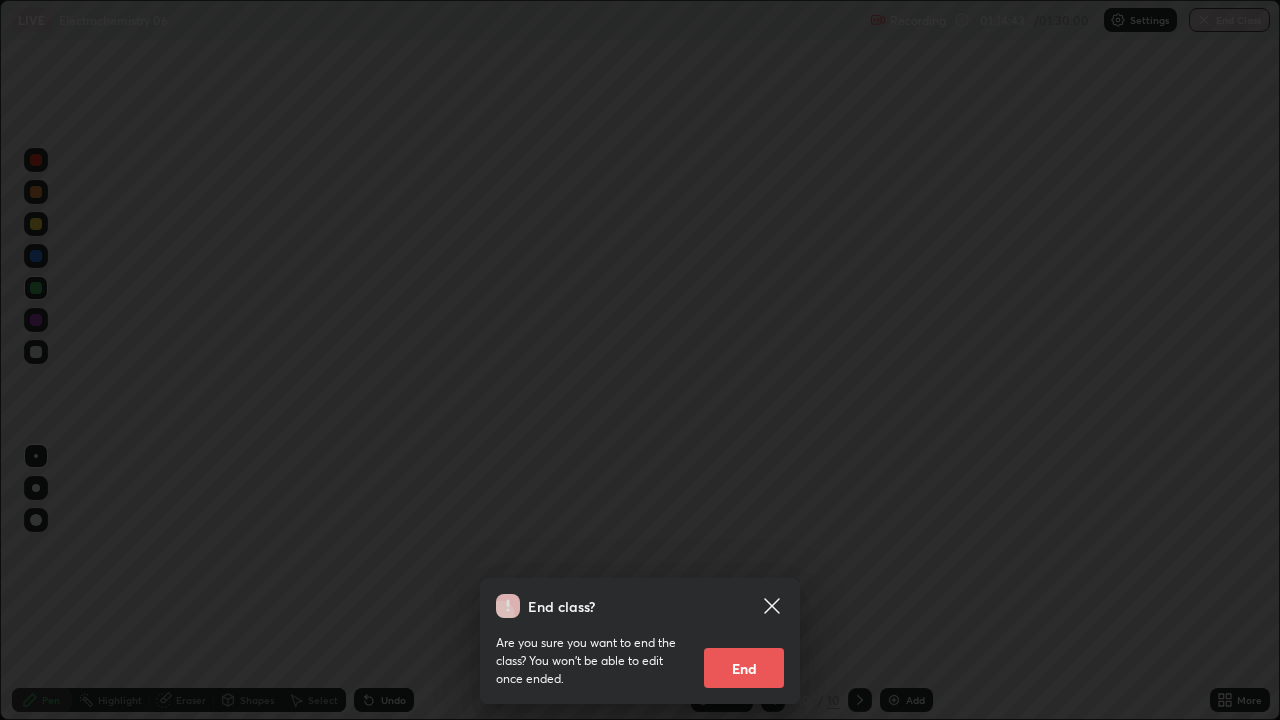 click on "End" at bounding box center (744, 668) 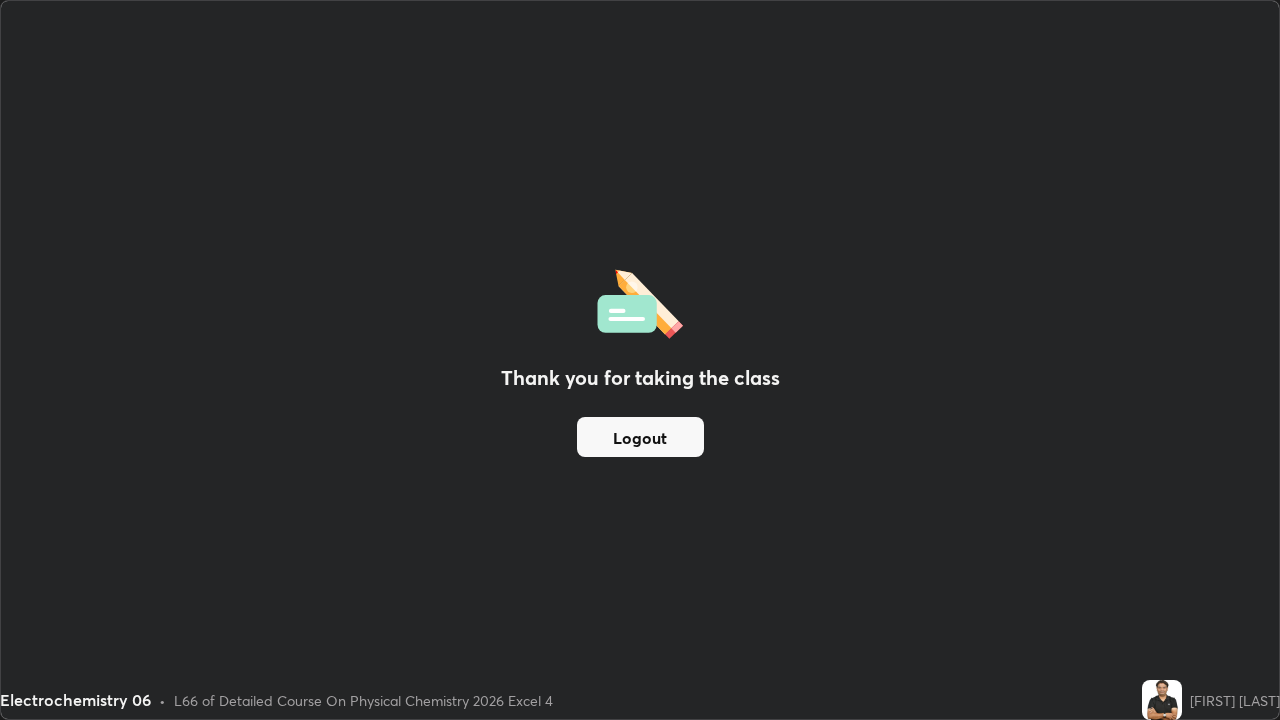 click on "Logout" at bounding box center (640, 437) 